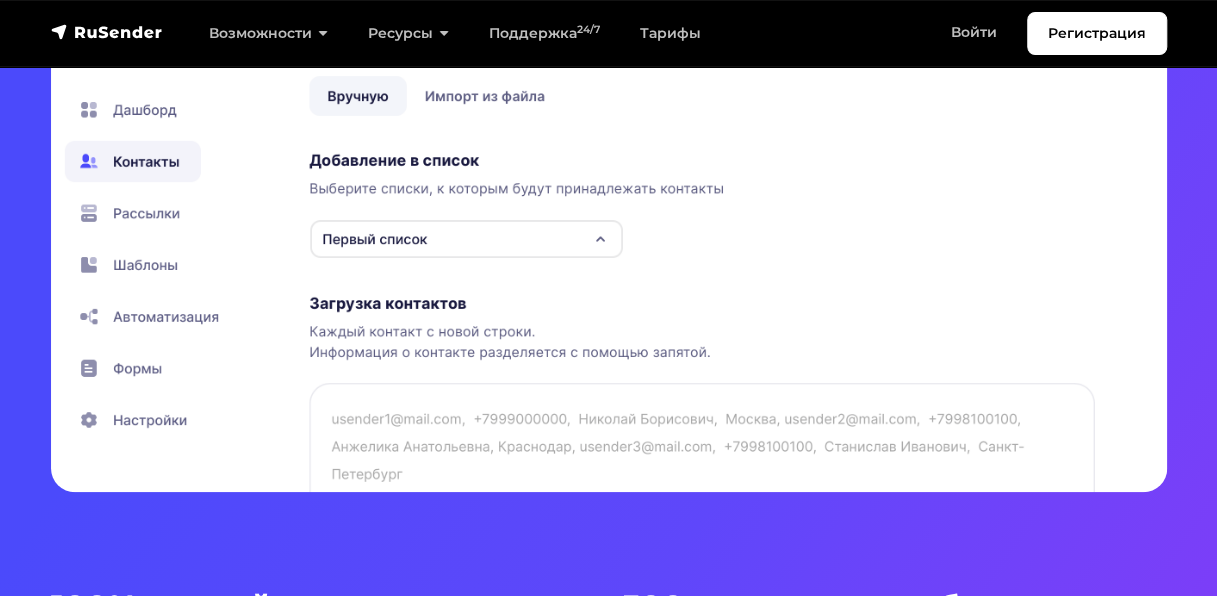 scroll, scrollTop: 740, scrollLeft: 0, axis: vertical 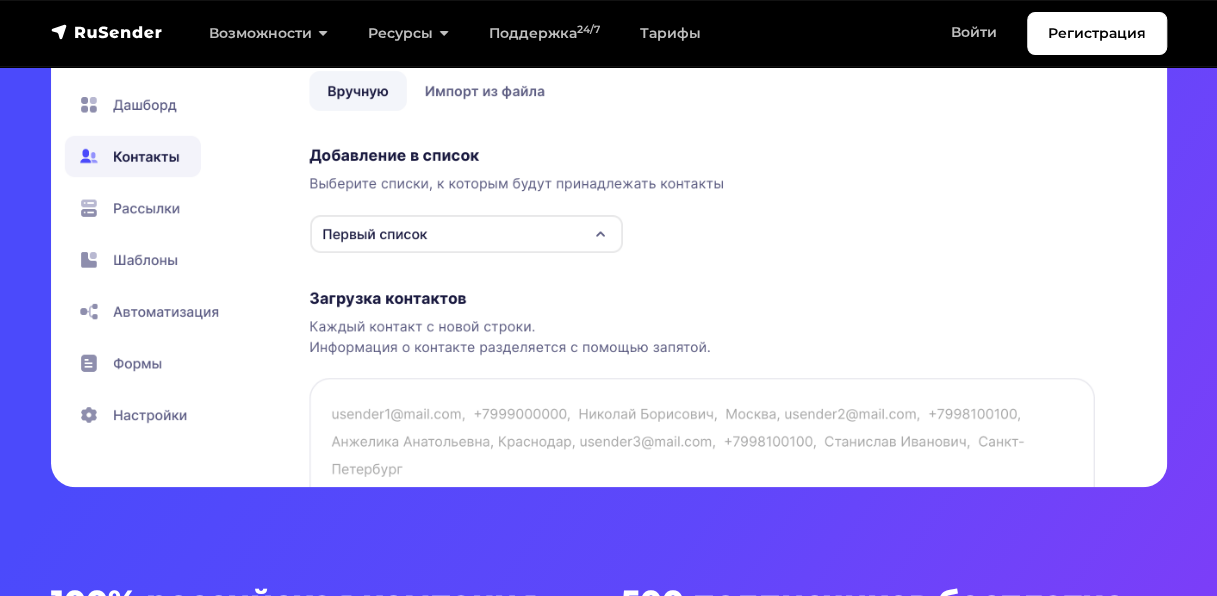 click at bounding box center (609, 185) 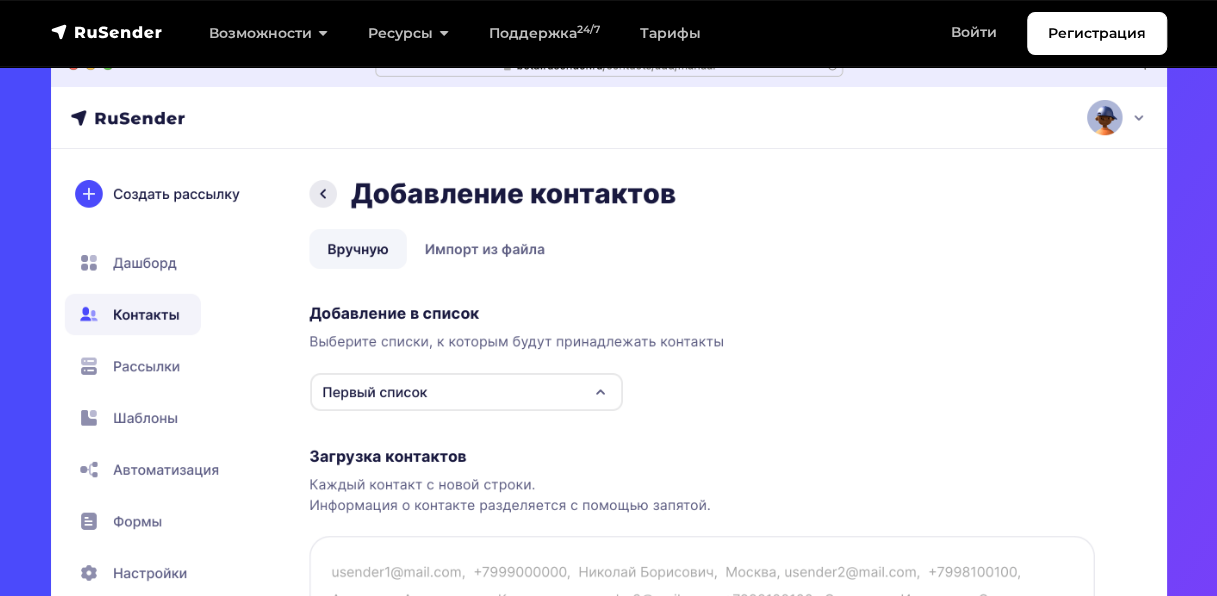 scroll, scrollTop: 583, scrollLeft: 0, axis: vertical 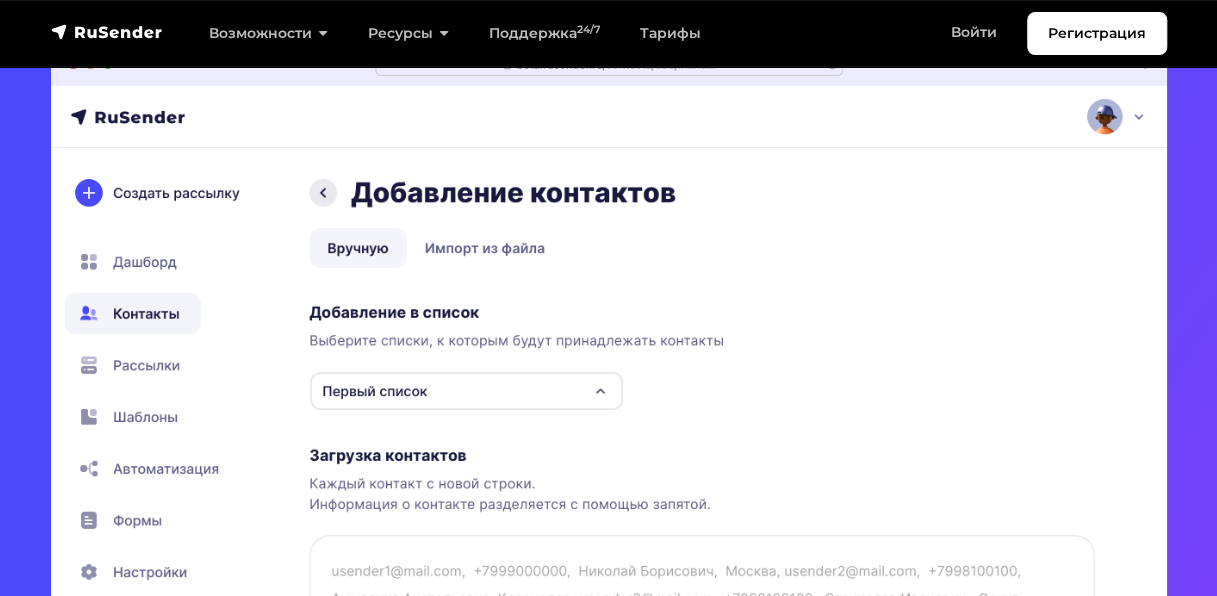 click at bounding box center [609, 342] 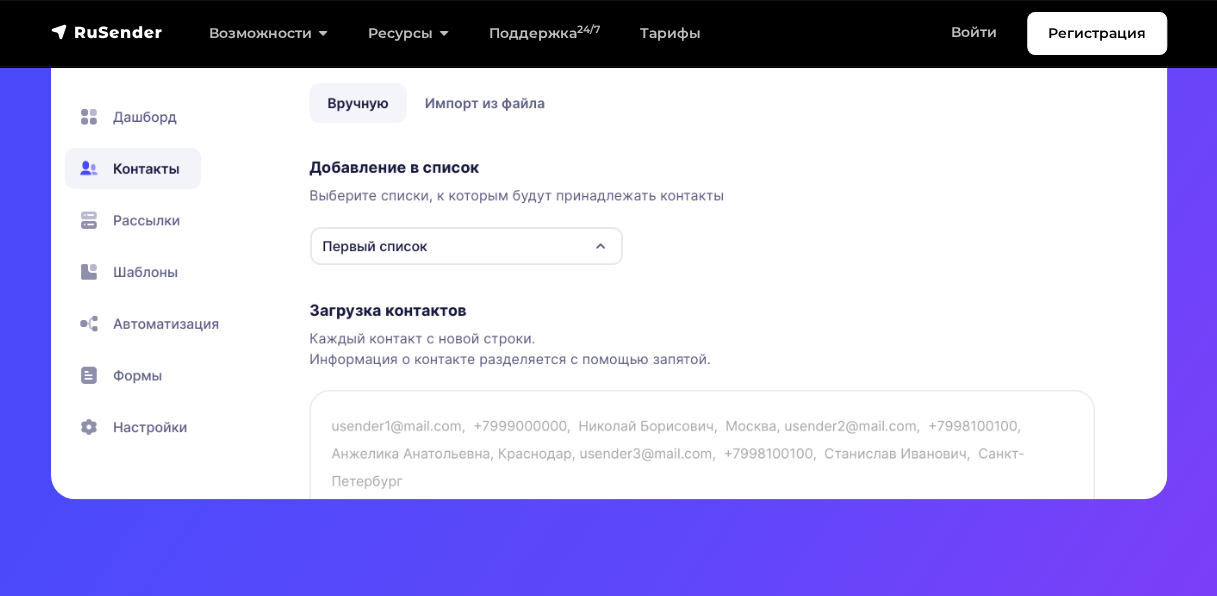 scroll, scrollTop: 729, scrollLeft: 0, axis: vertical 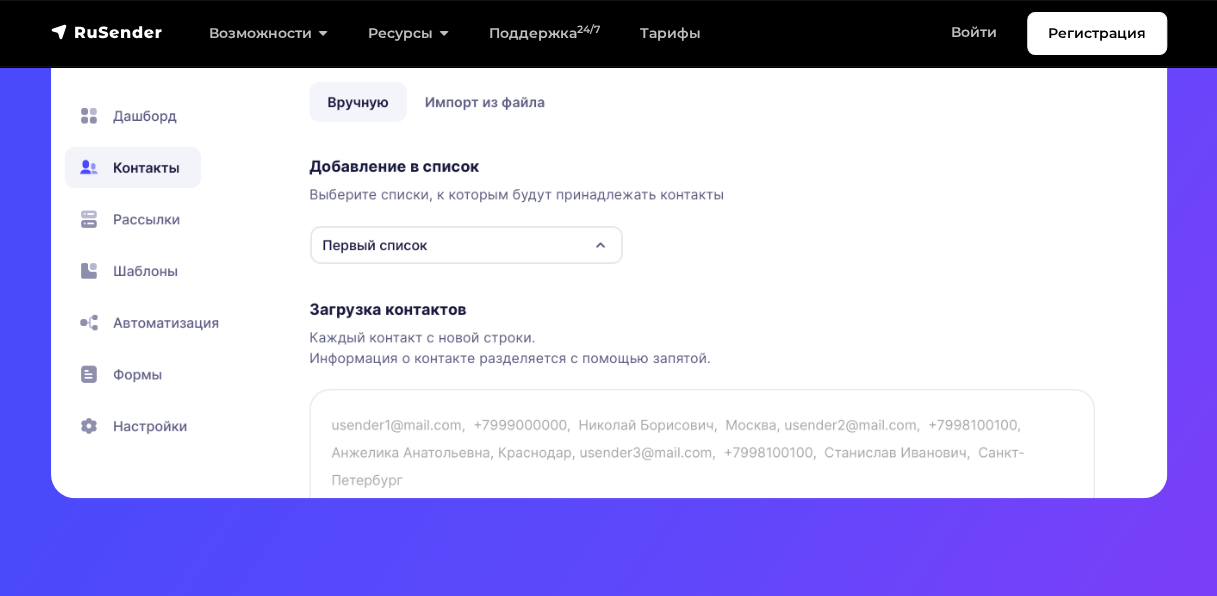 click at bounding box center (609, 196) 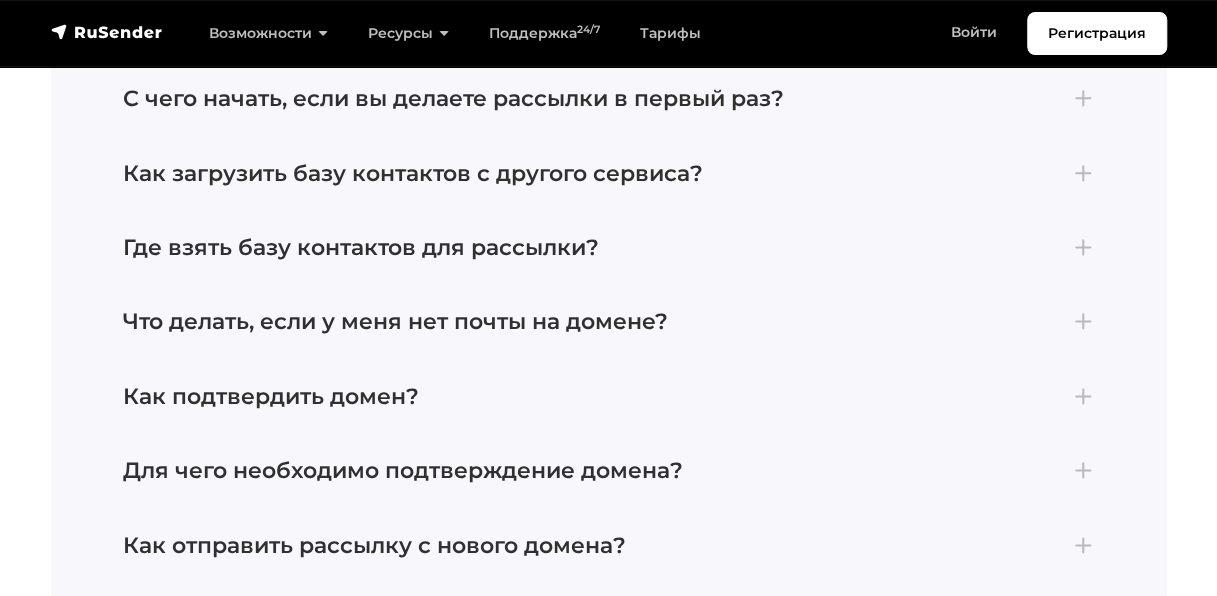 scroll, scrollTop: 8192, scrollLeft: 0, axis: vertical 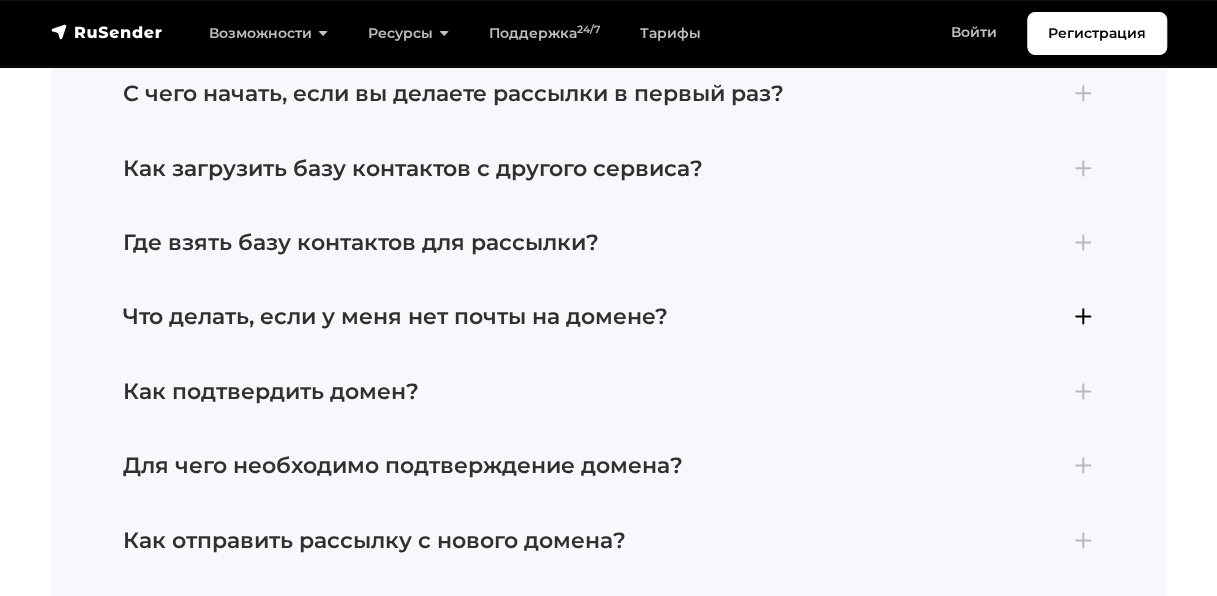 click on "Что делать, если у меня нет почты на домене?" at bounding box center (609, 317) 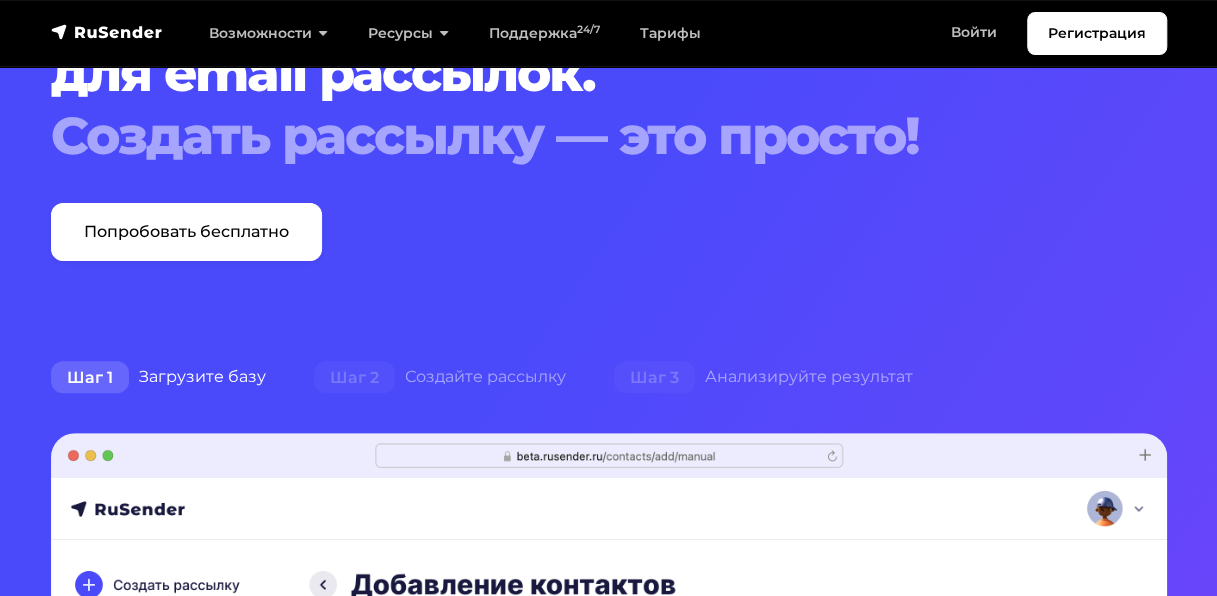 scroll, scrollTop: 0, scrollLeft: 0, axis: both 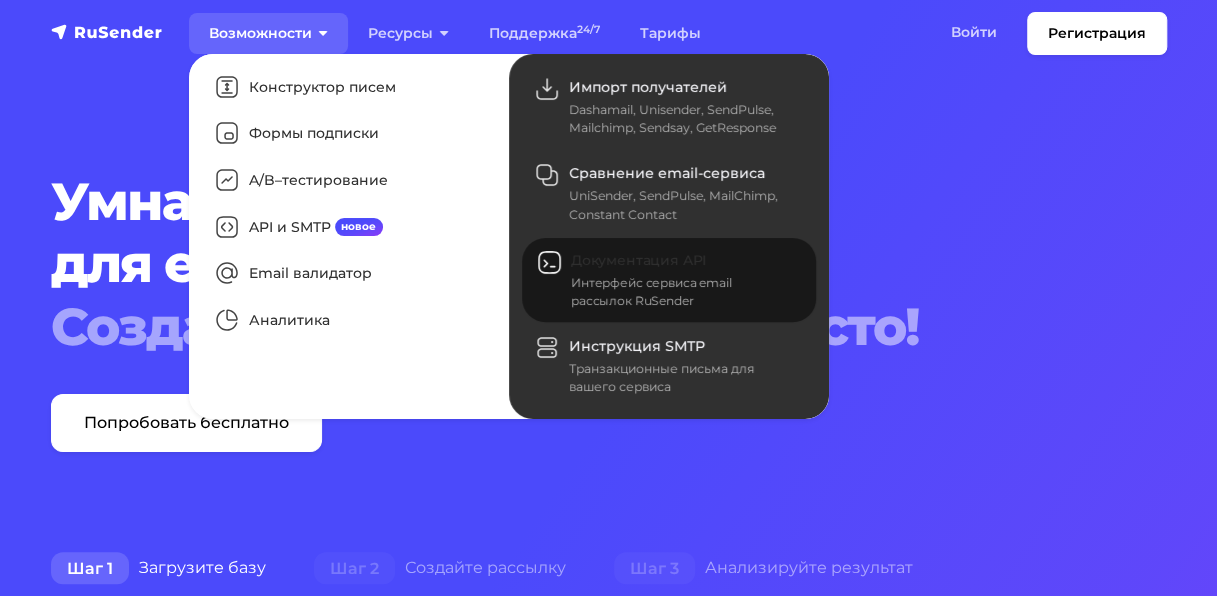 click on "Документация API" at bounding box center [638, 260] 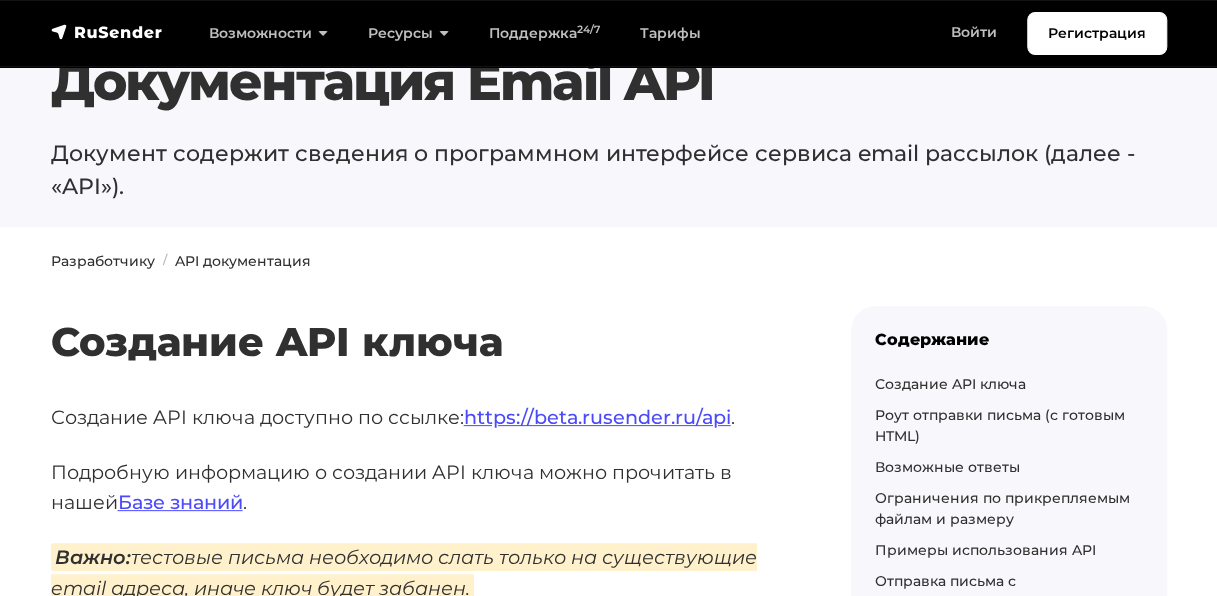 scroll, scrollTop: 0, scrollLeft: 0, axis: both 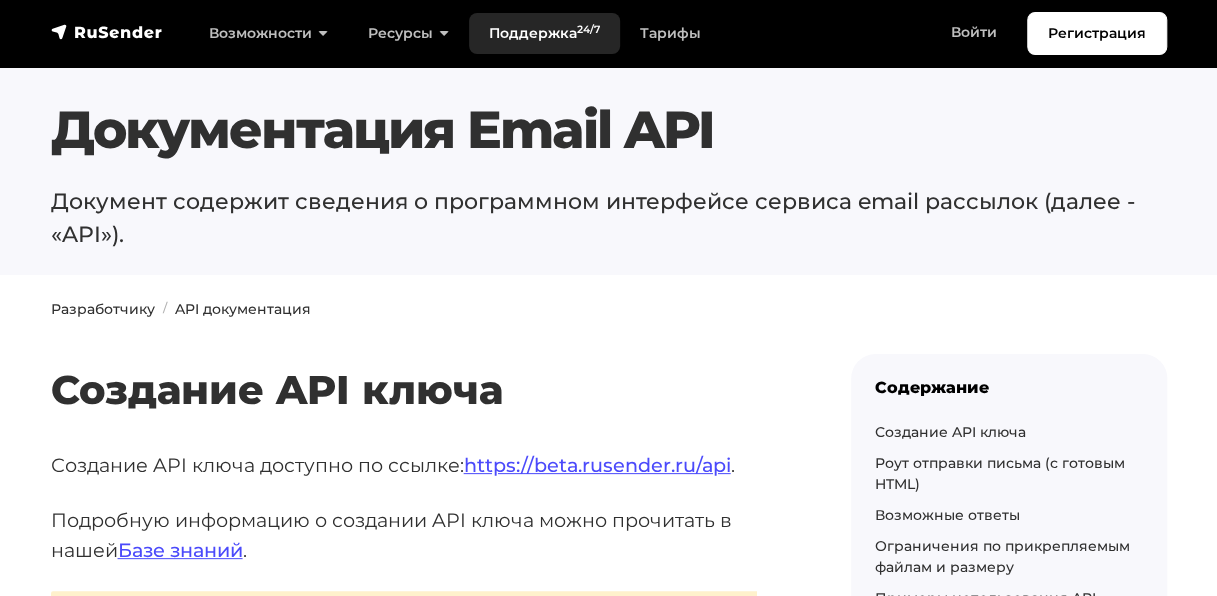 click on "Поддержка  24/7" at bounding box center [544, 33] 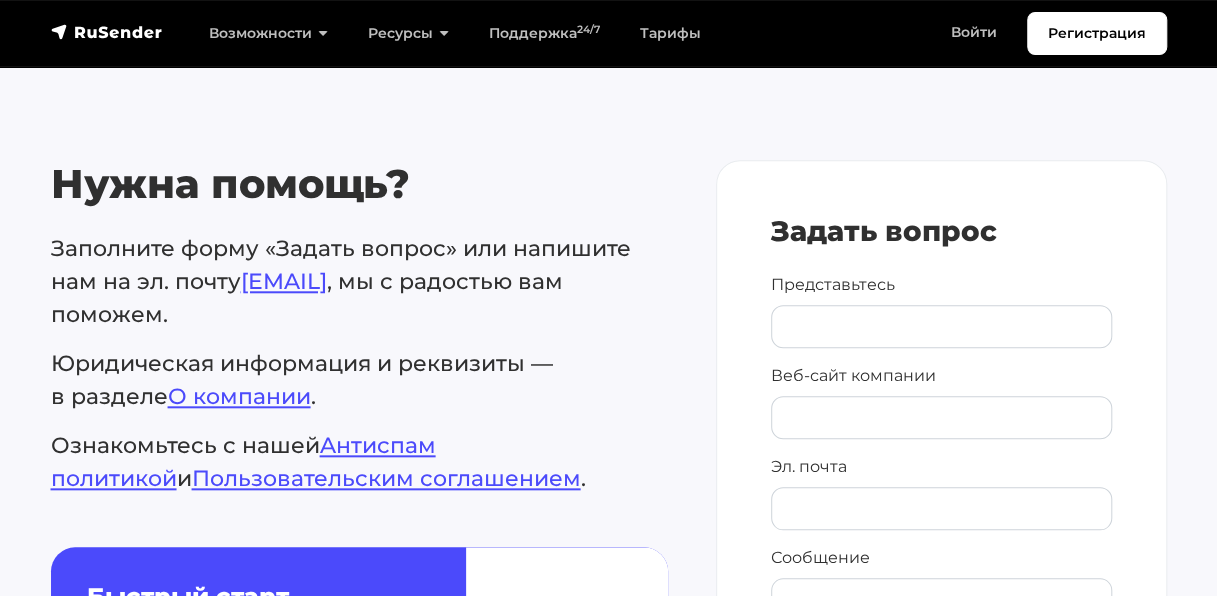scroll, scrollTop: 776, scrollLeft: 0, axis: vertical 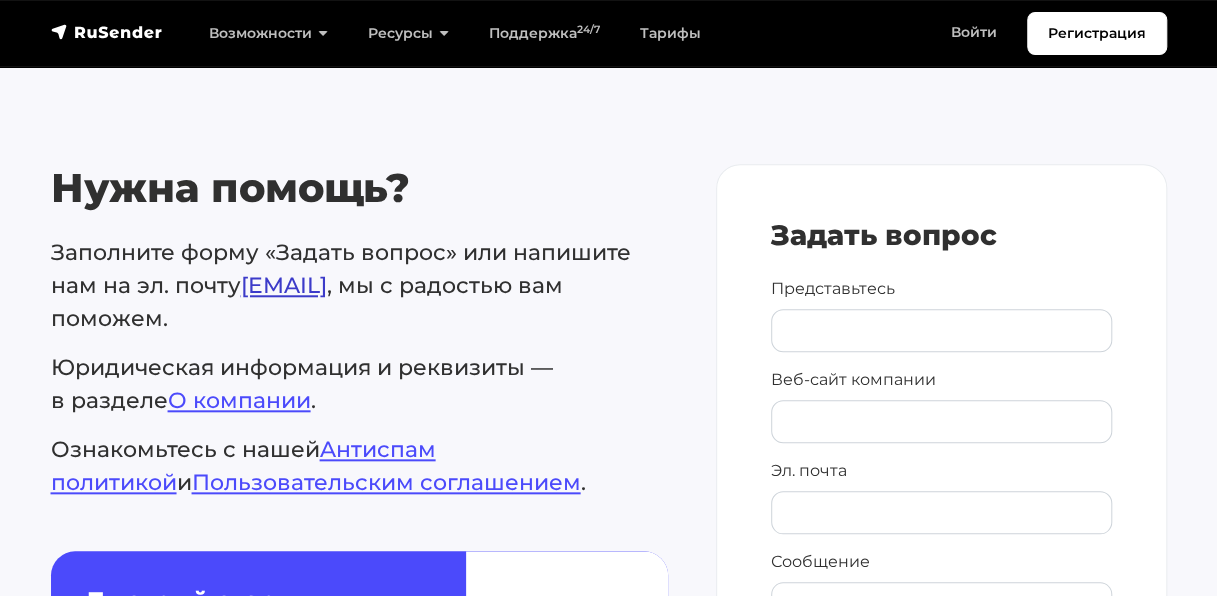 drag, startPoint x: 486, startPoint y: 286, endPoint x: 246, endPoint y: 280, distance: 240.07498 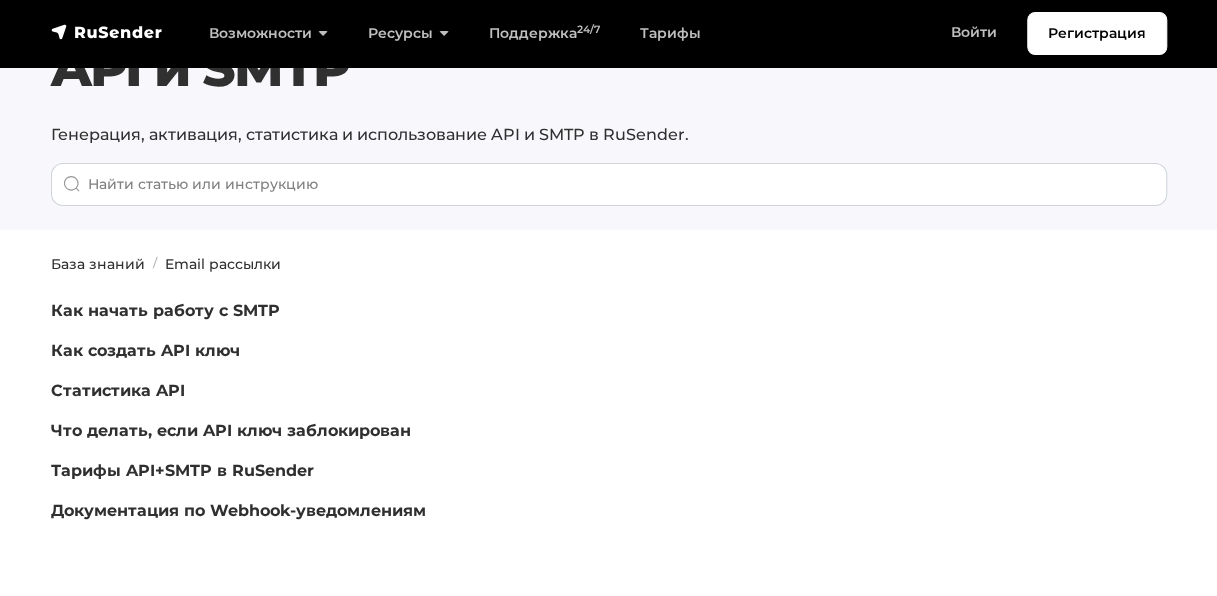 scroll, scrollTop: 0, scrollLeft: 0, axis: both 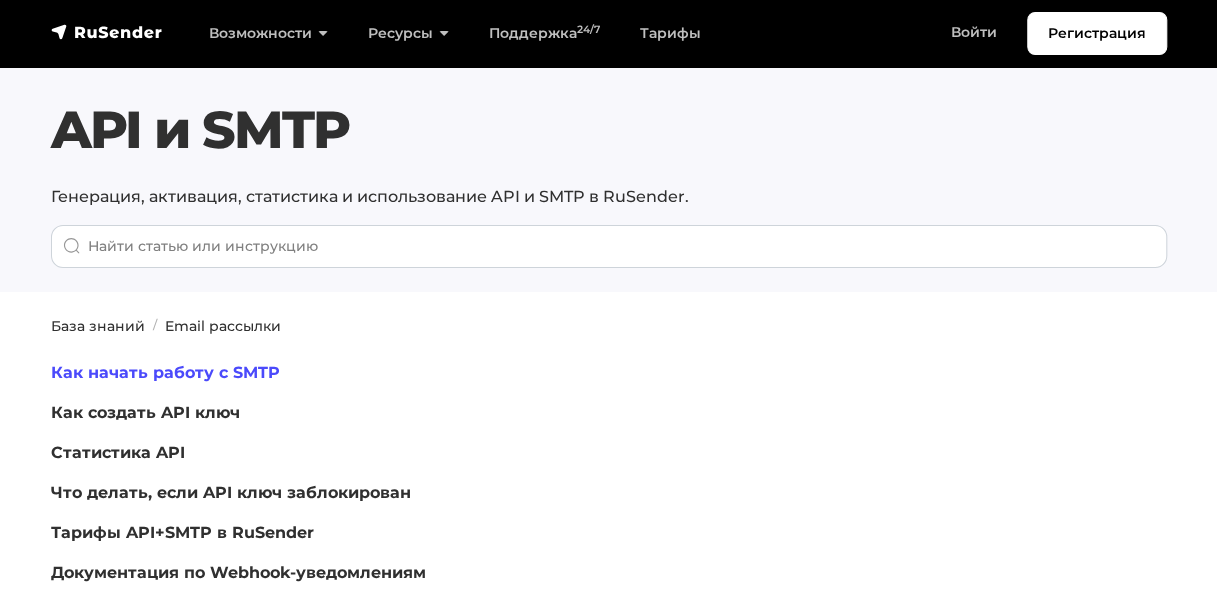 click on "Как начать работу с SMTP" at bounding box center (165, 372) 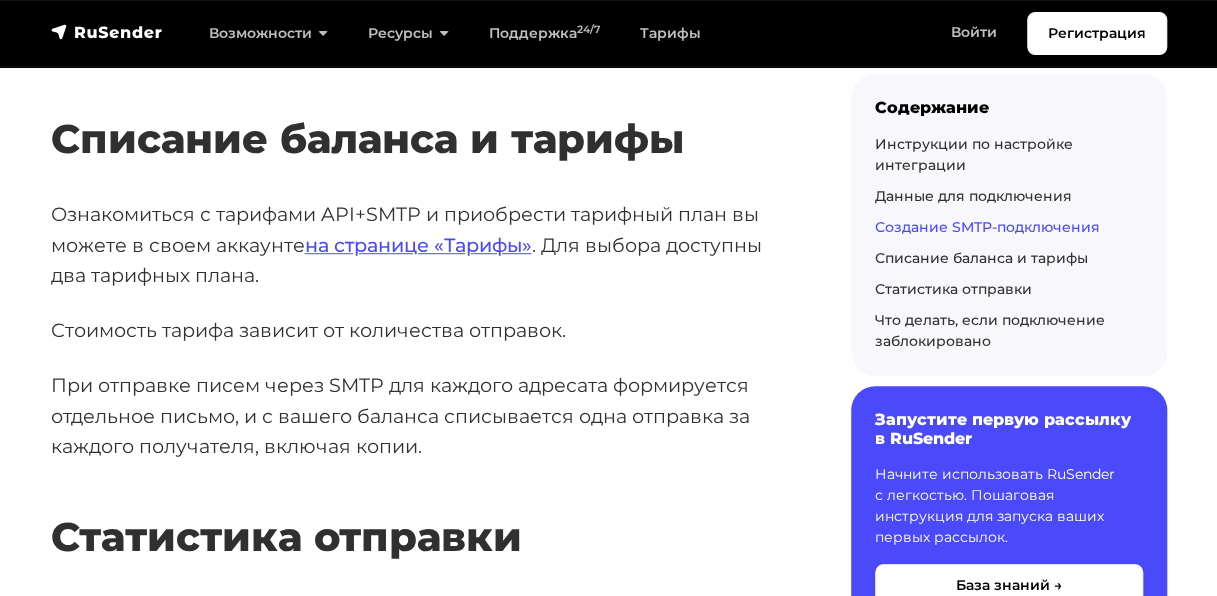 scroll, scrollTop: 4187, scrollLeft: 0, axis: vertical 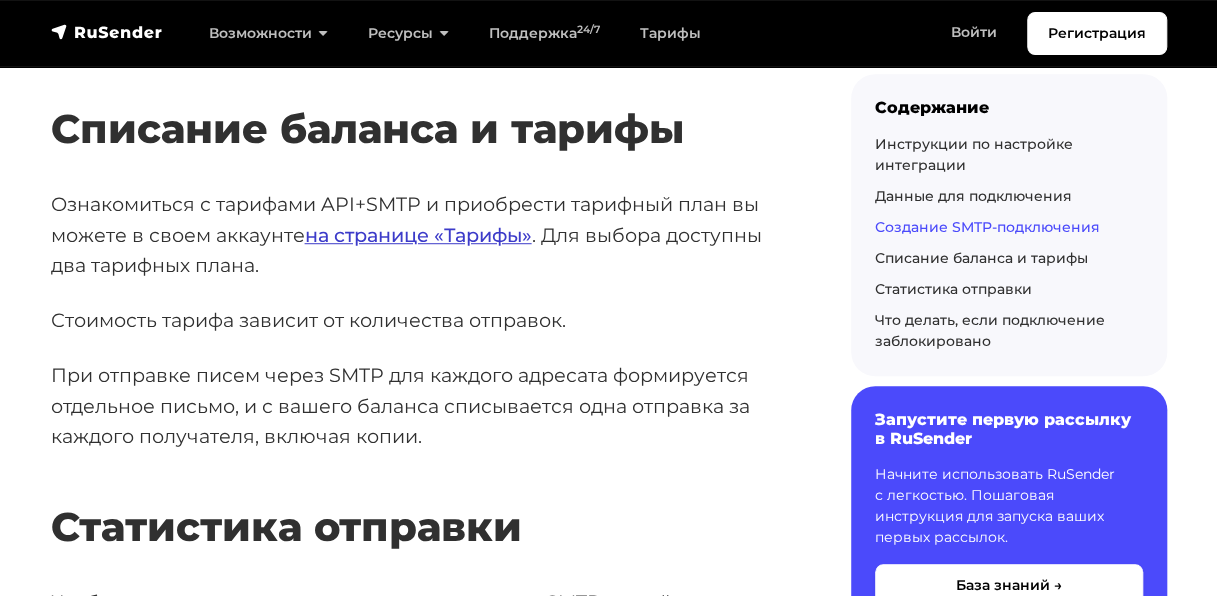 click on "на странице «Тарифы»" at bounding box center (418, 235) 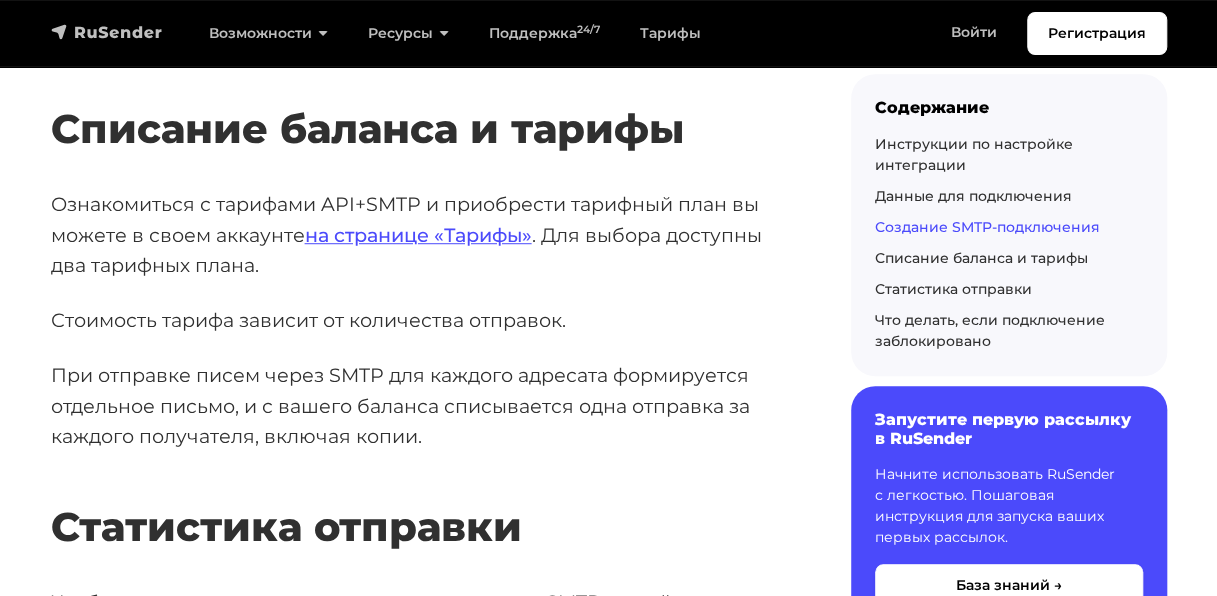 click at bounding box center [107, 32] 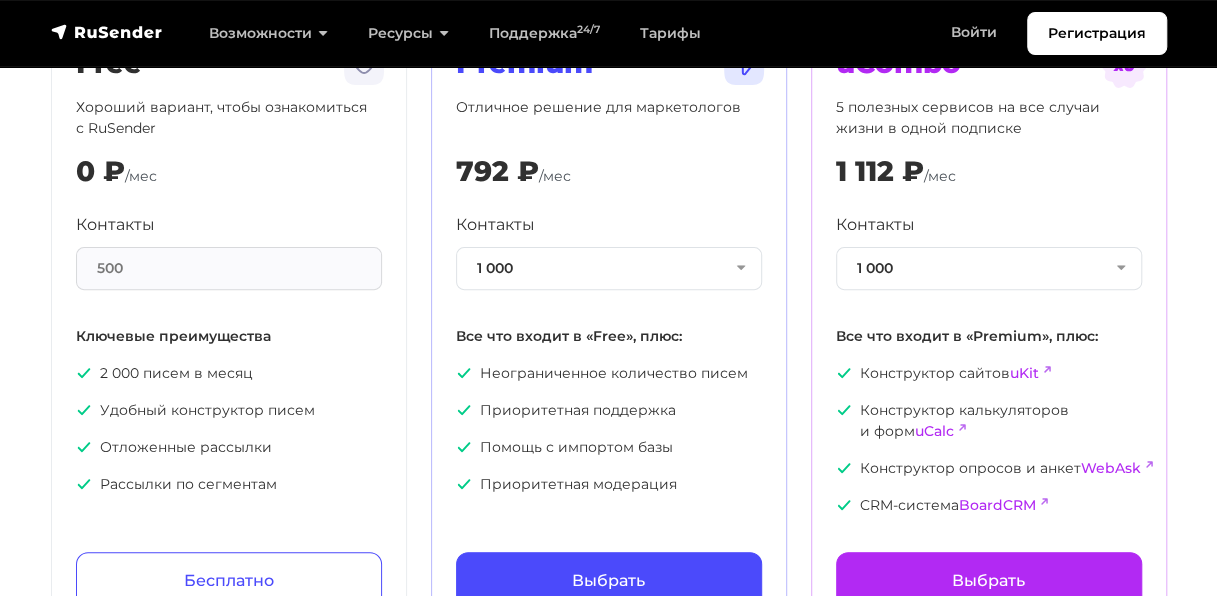 scroll, scrollTop: 208, scrollLeft: 0, axis: vertical 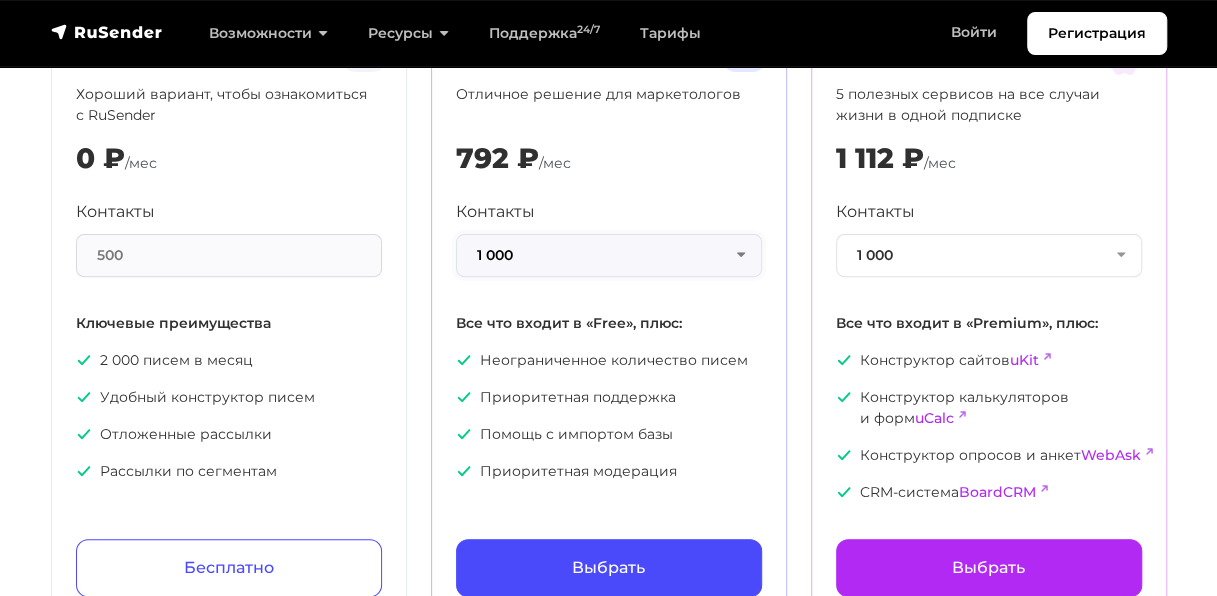 click on "1 000" at bounding box center [609, 255] 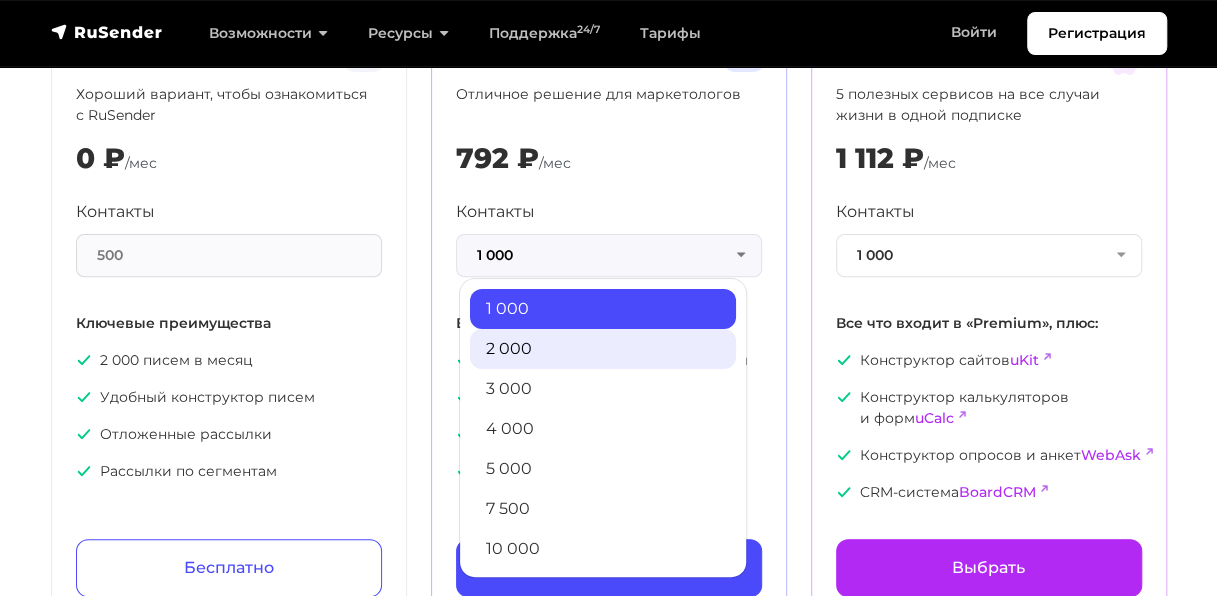 click on "2 000" at bounding box center [603, 349] 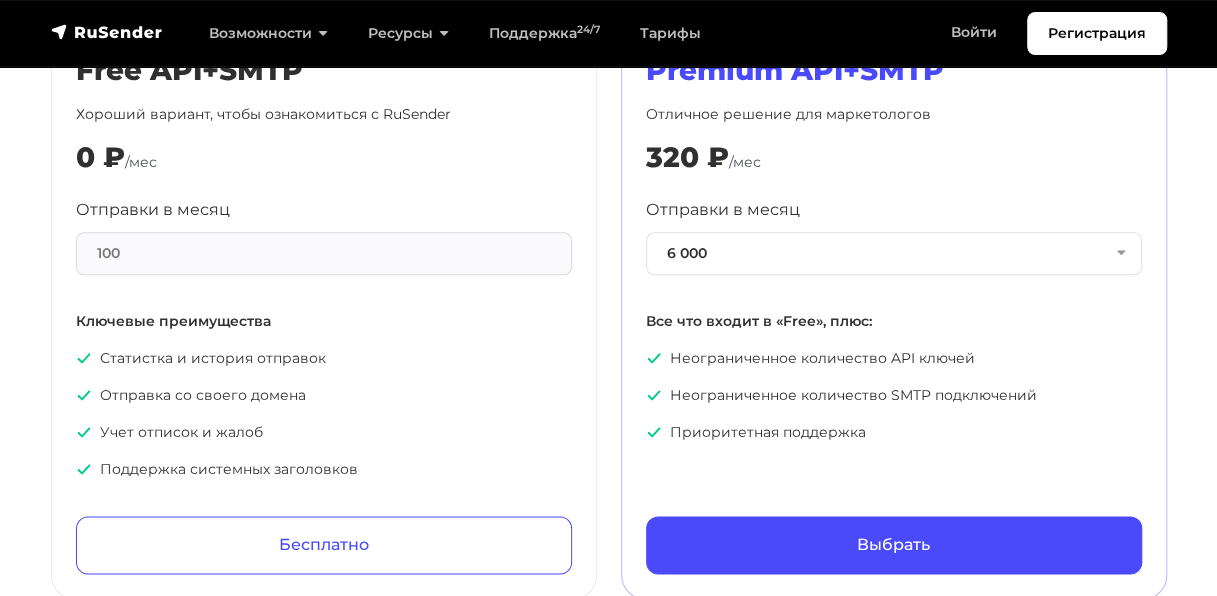 scroll, scrollTop: 1016, scrollLeft: 0, axis: vertical 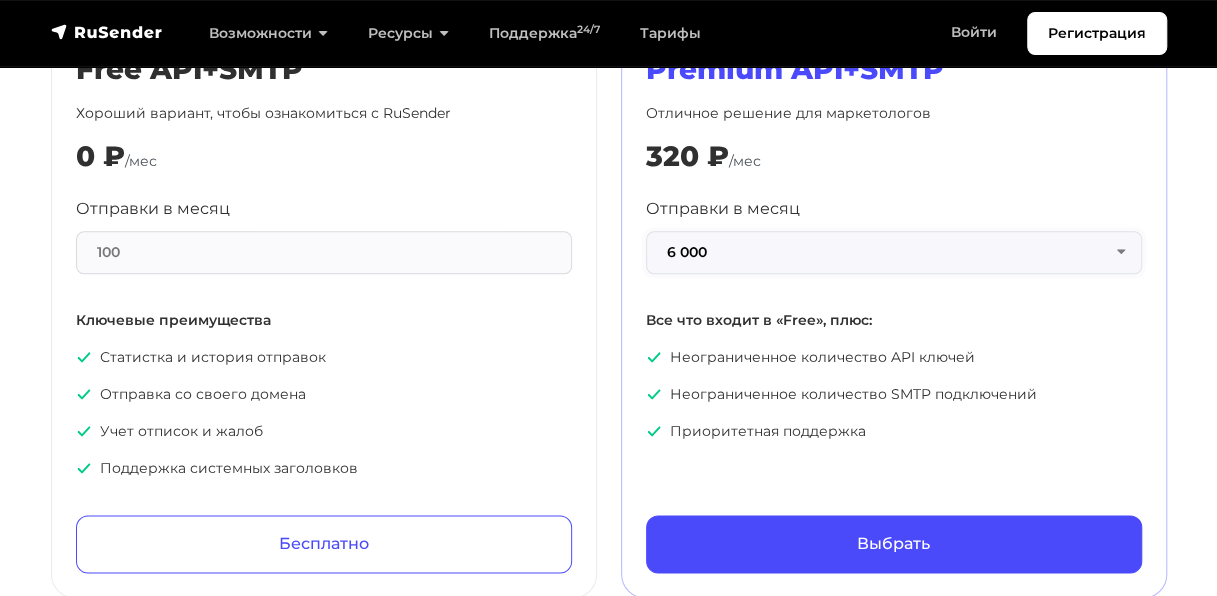 click on "6 000" at bounding box center (894, 252) 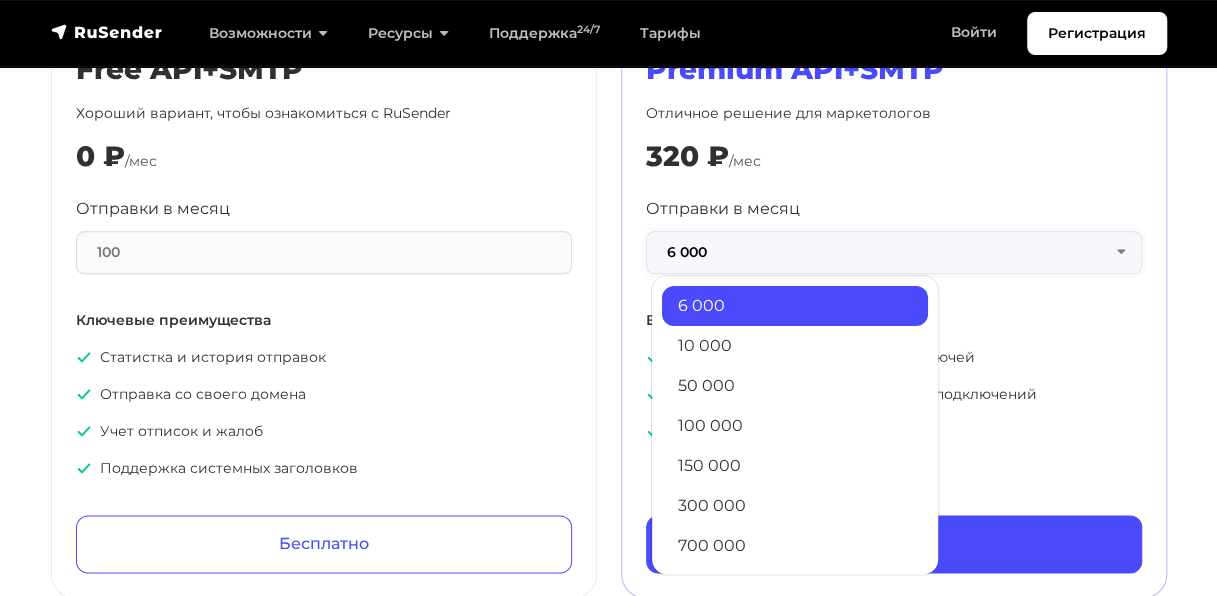 click on "6 000" at bounding box center [894, 252] 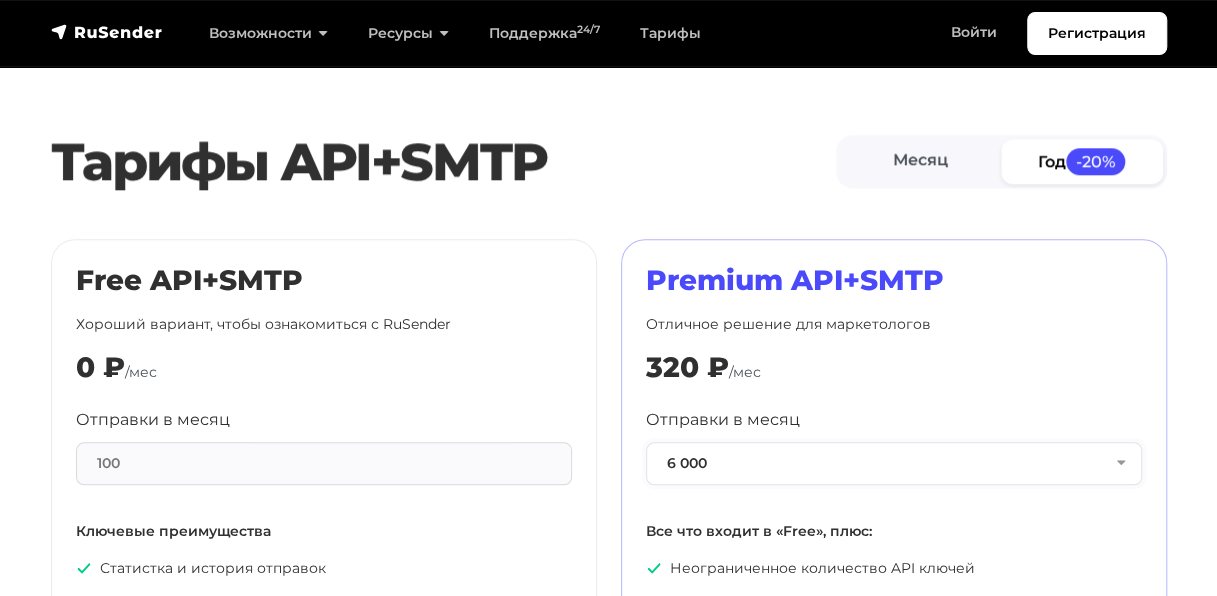 scroll, scrollTop: 810, scrollLeft: 0, axis: vertical 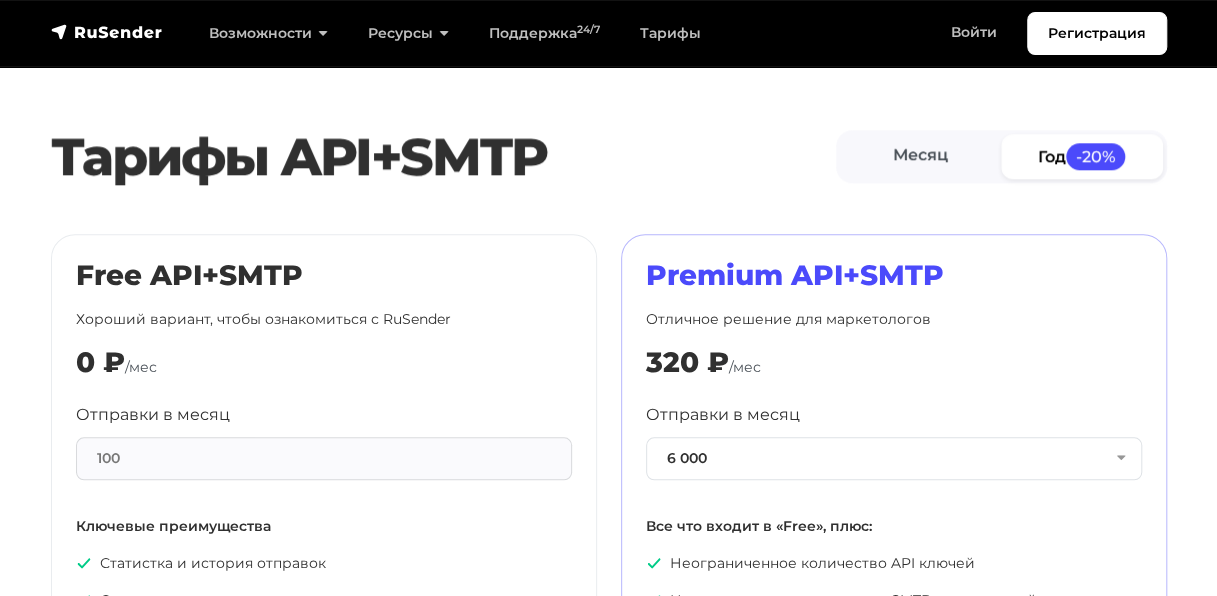 click on "Год  -20%" at bounding box center [1082, 156] 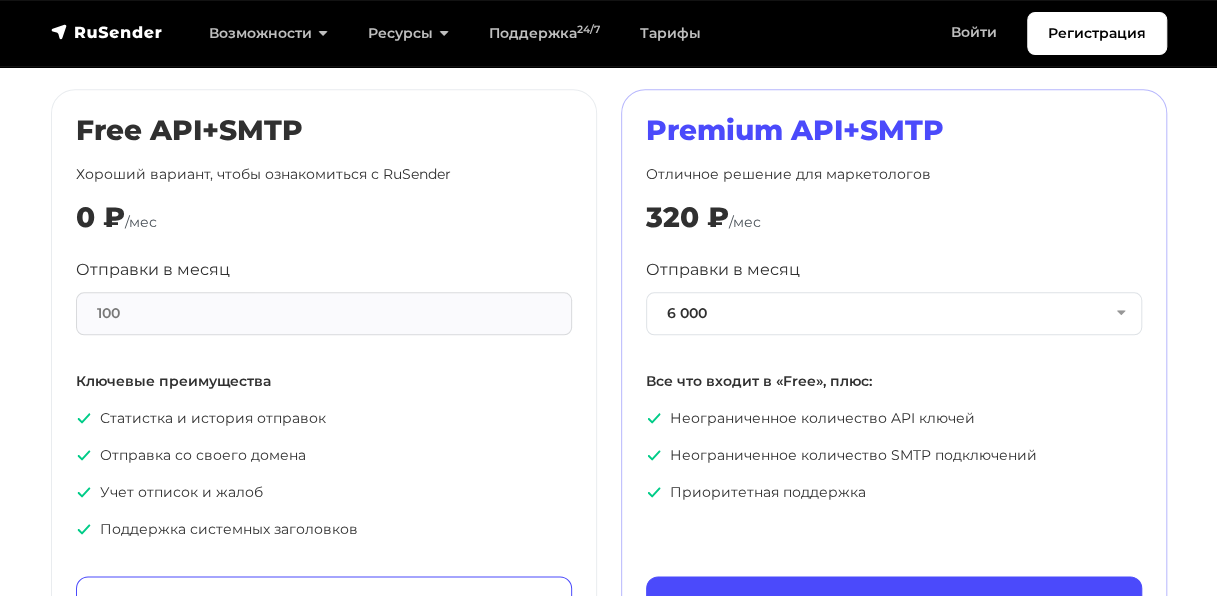 scroll, scrollTop: 956, scrollLeft: 0, axis: vertical 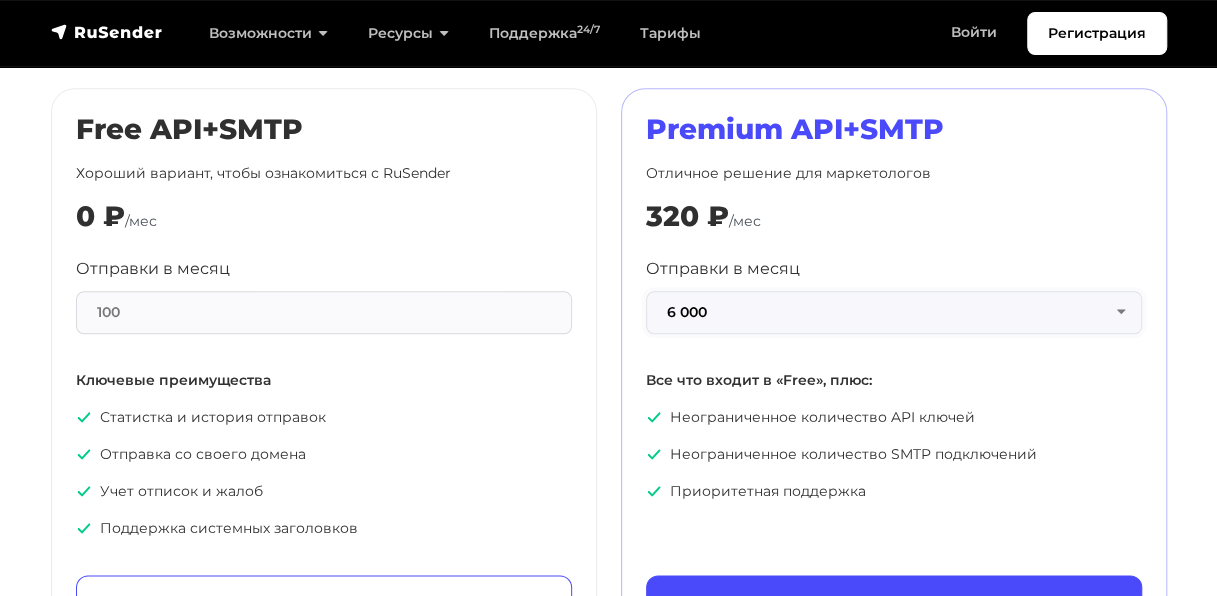 click on "6 000" at bounding box center [894, 312] 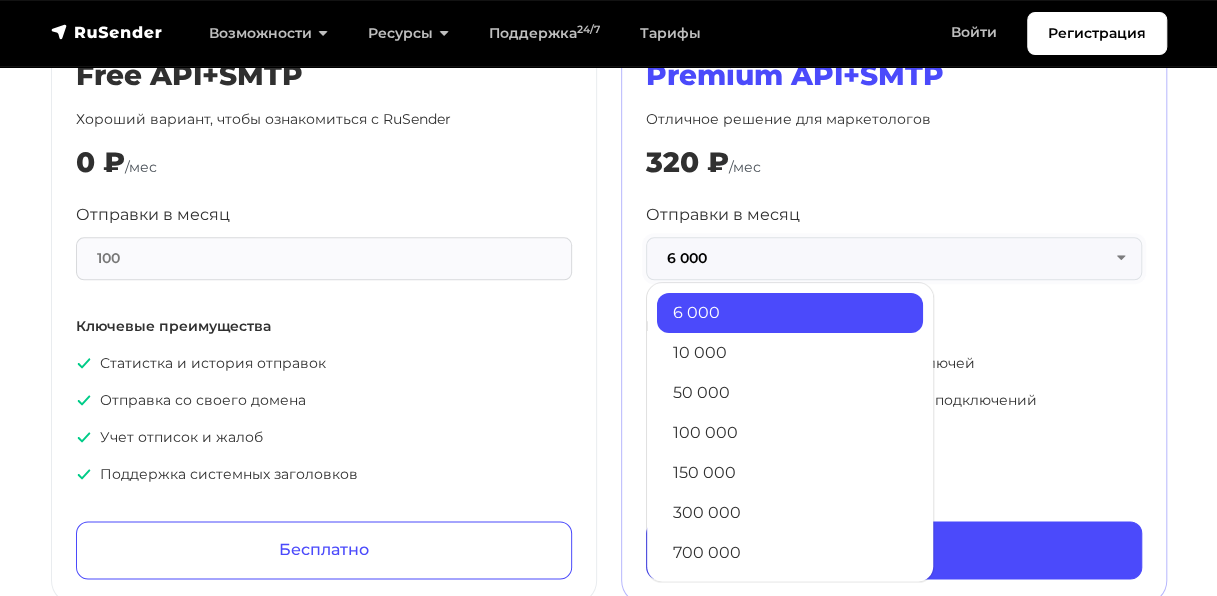 scroll, scrollTop: 1018, scrollLeft: 0, axis: vertical 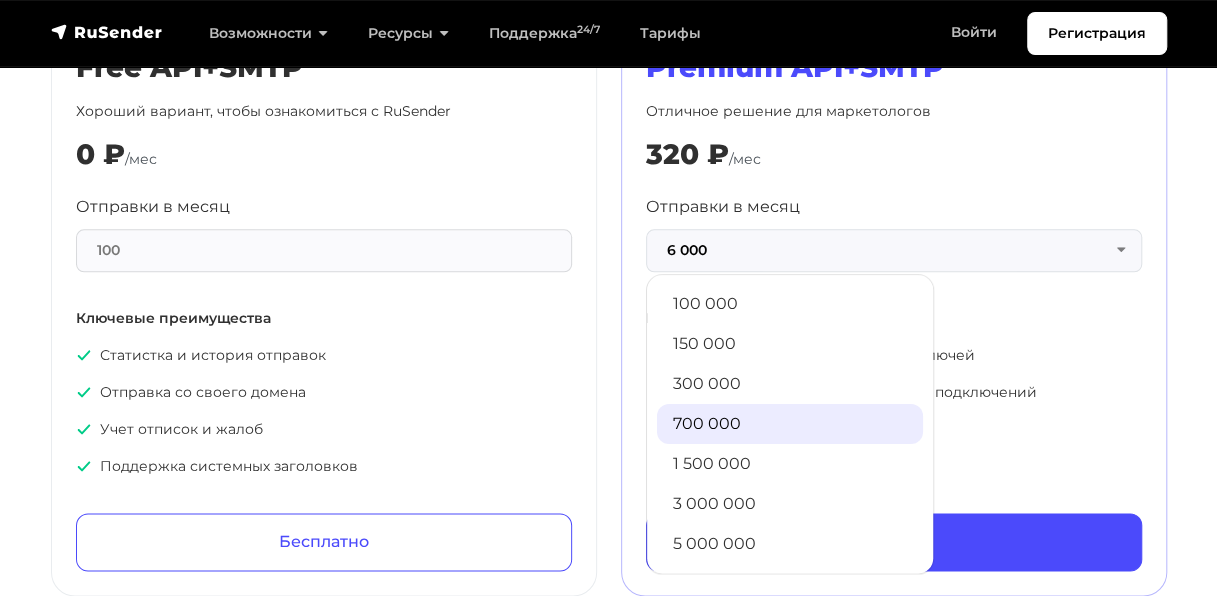 click on "700 000" at bounding box center (790, 424) 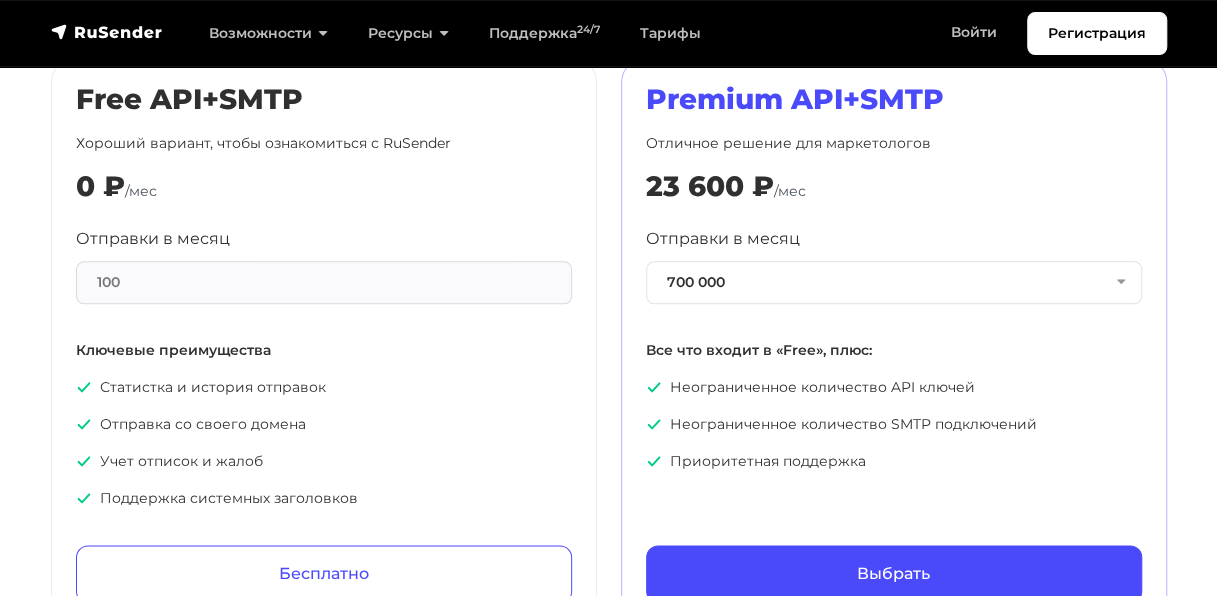 scroll, scrollTop: 985, scrollLeft: 0, axis: vertical 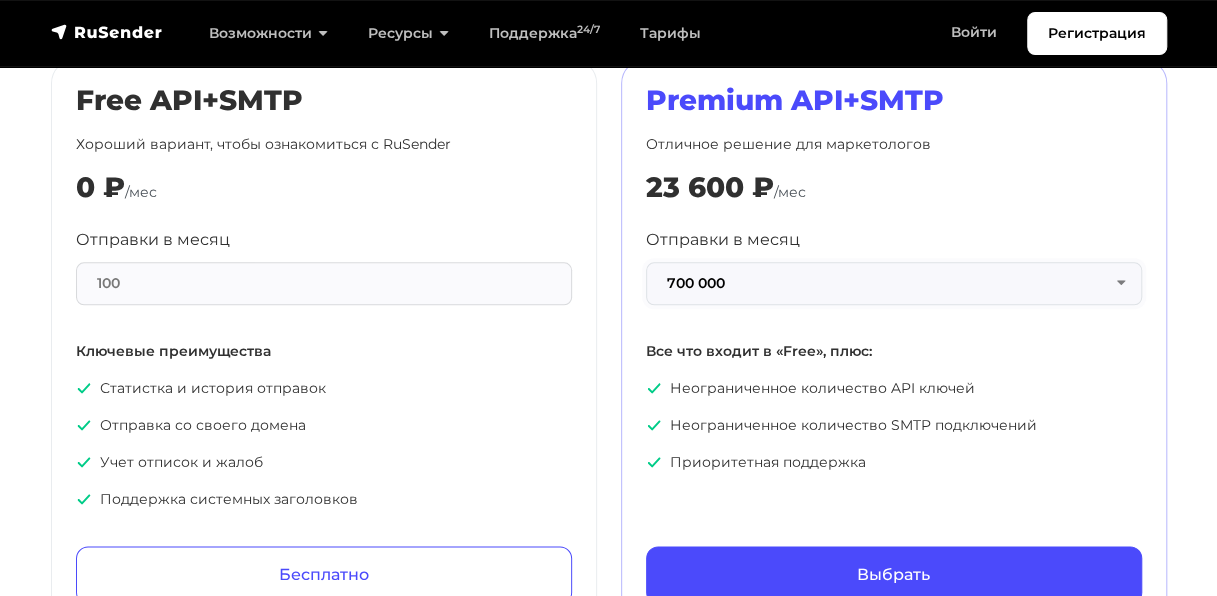 click on "700 000" at bounding box center [894, 283] 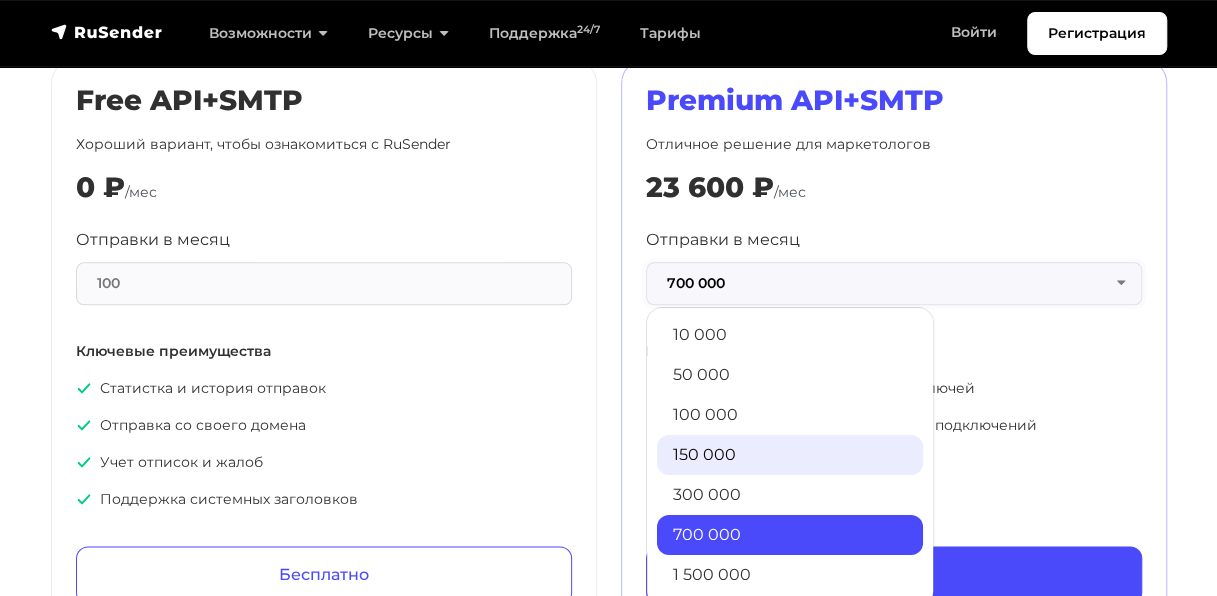 scroll, scrollTop: 35, scrollLeft: 0, axis: vertical 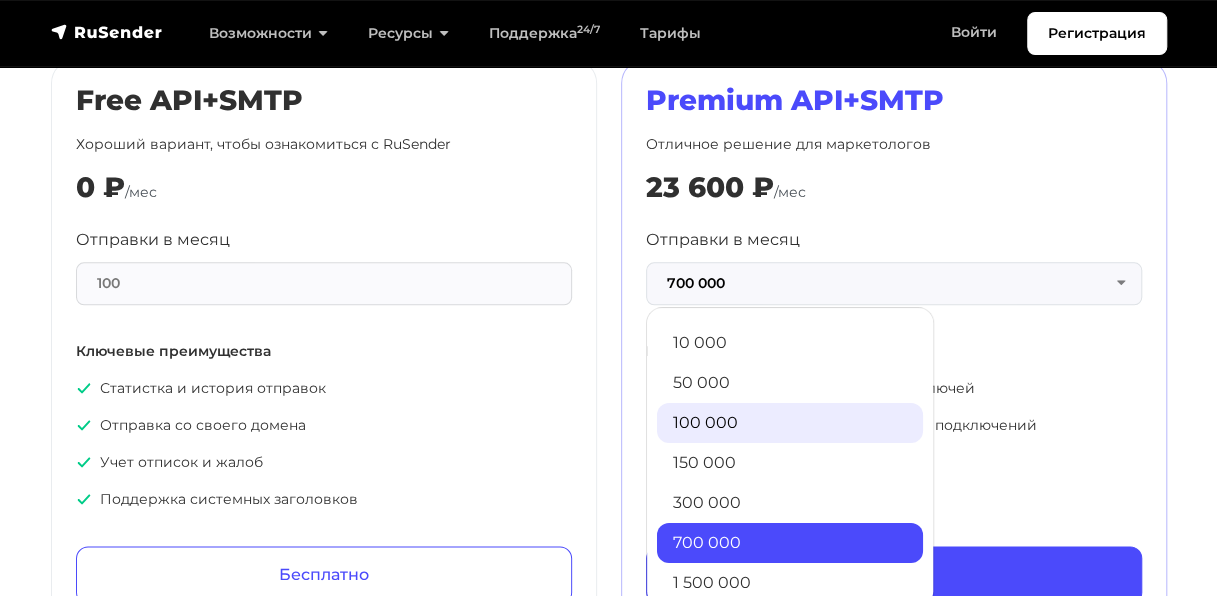 click on "100 000" at bounding box center [790, 423] 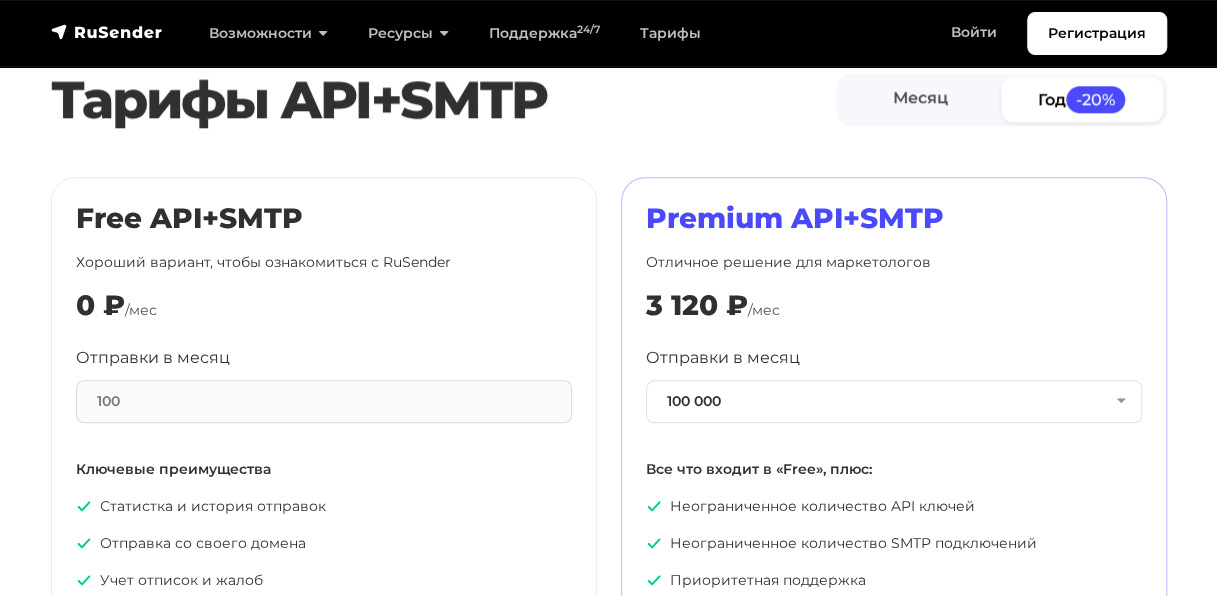 scroll, scrollTop: 868, scrollLeft: 0, axis: vertical 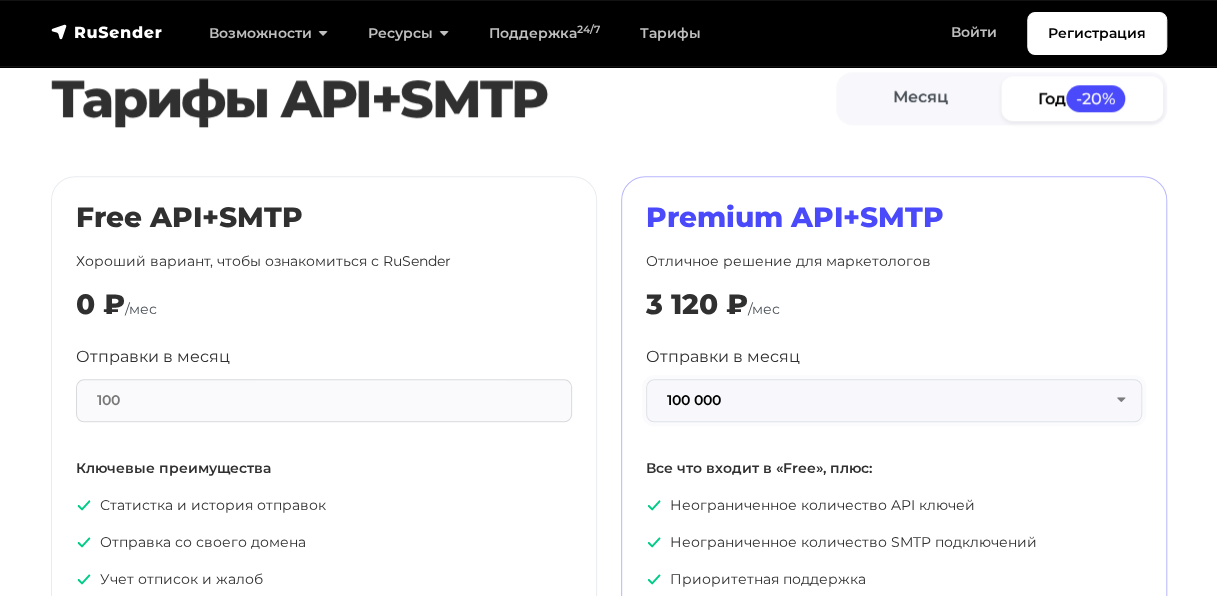 click on "100 000" at bounding box center (894, 400) 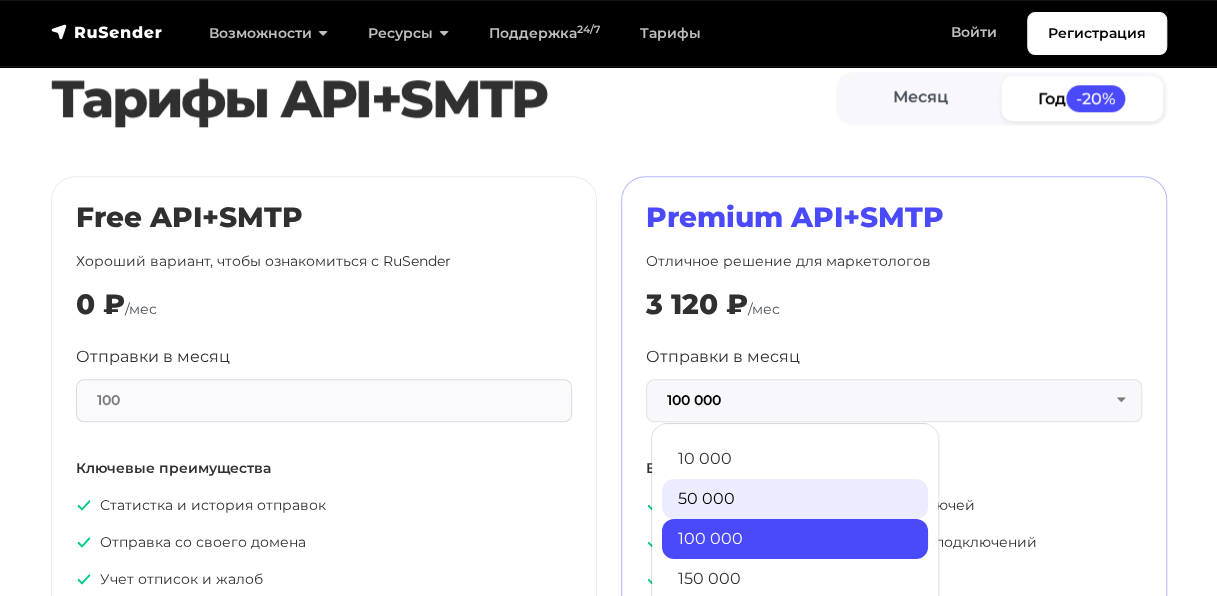 click on "50 000" at bounding box center [795, 499] 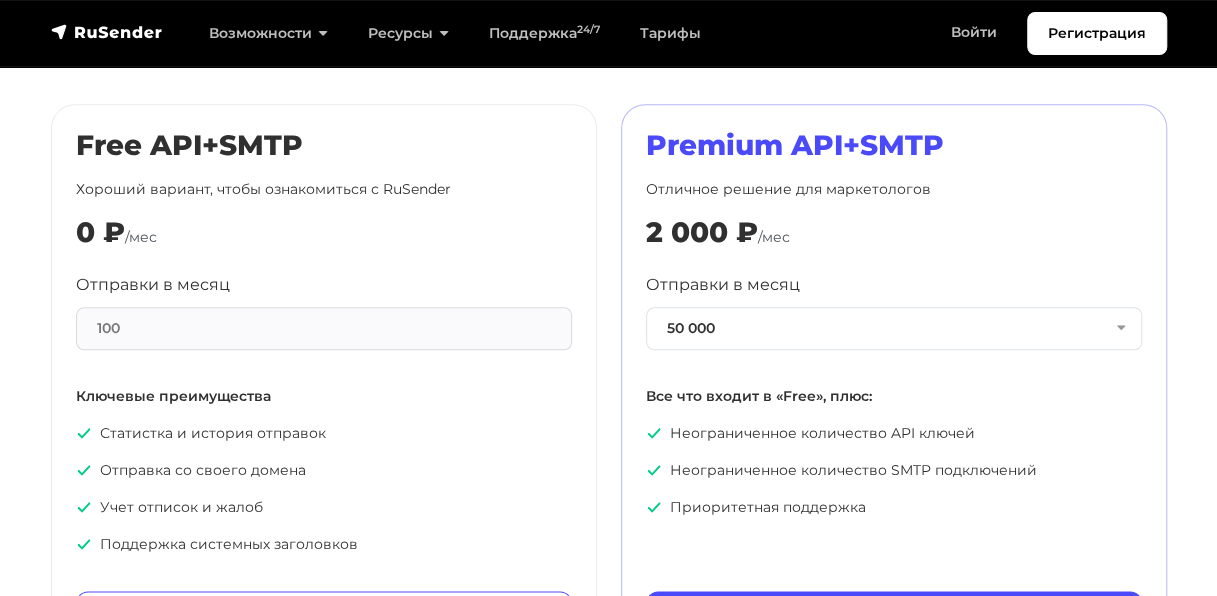 scroll, scrollTop: 941, scrollLeft: 0, axis: vertical 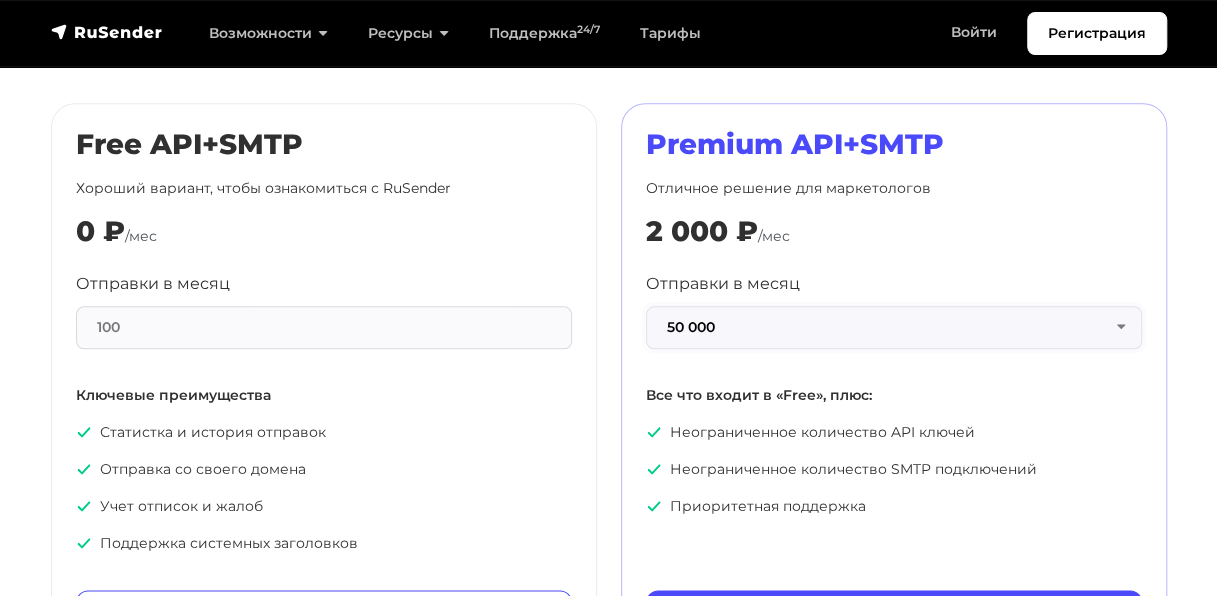 click on "50 000" at bounding box center [894, 327] 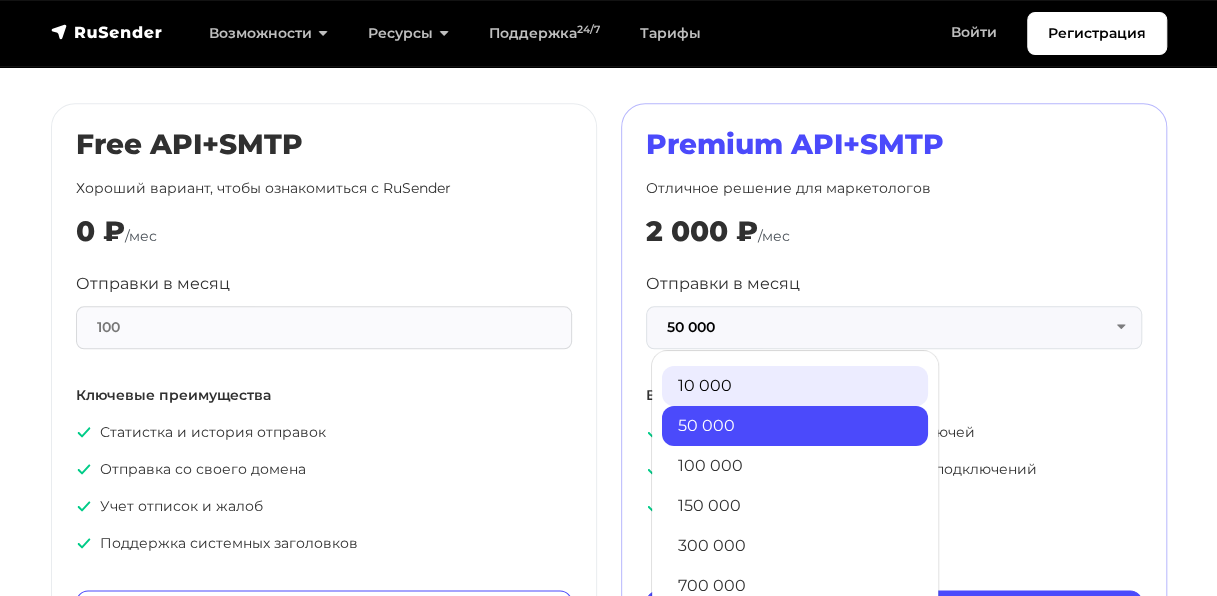click on "10 000" at bounding box center [795, 386] 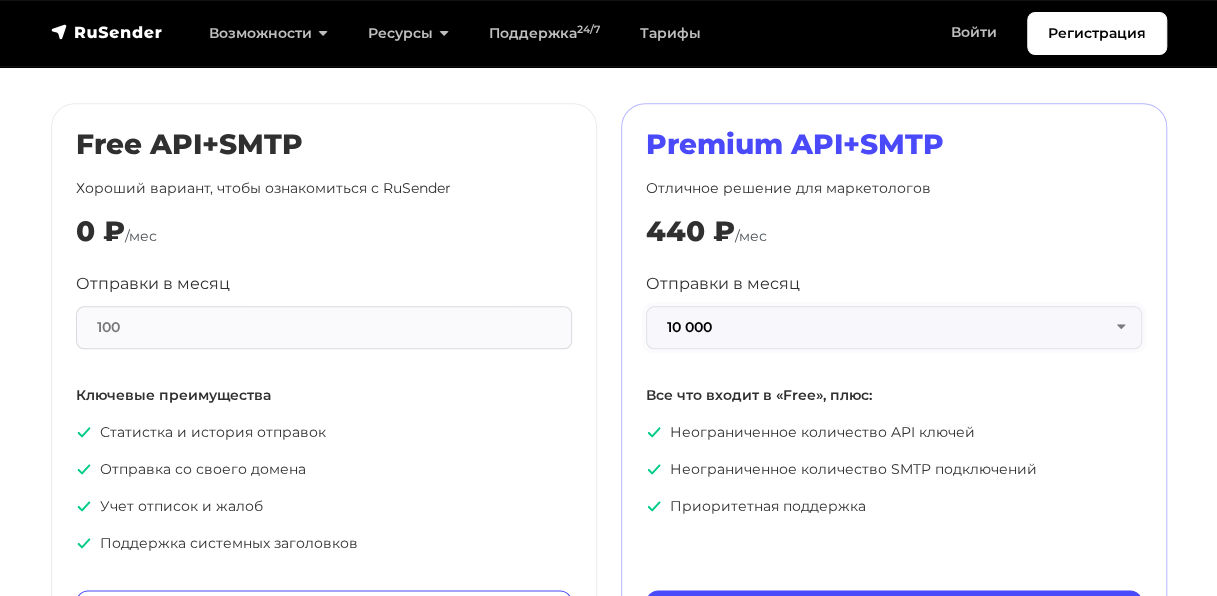 click on "10 000" at bounding box center (894, 327) 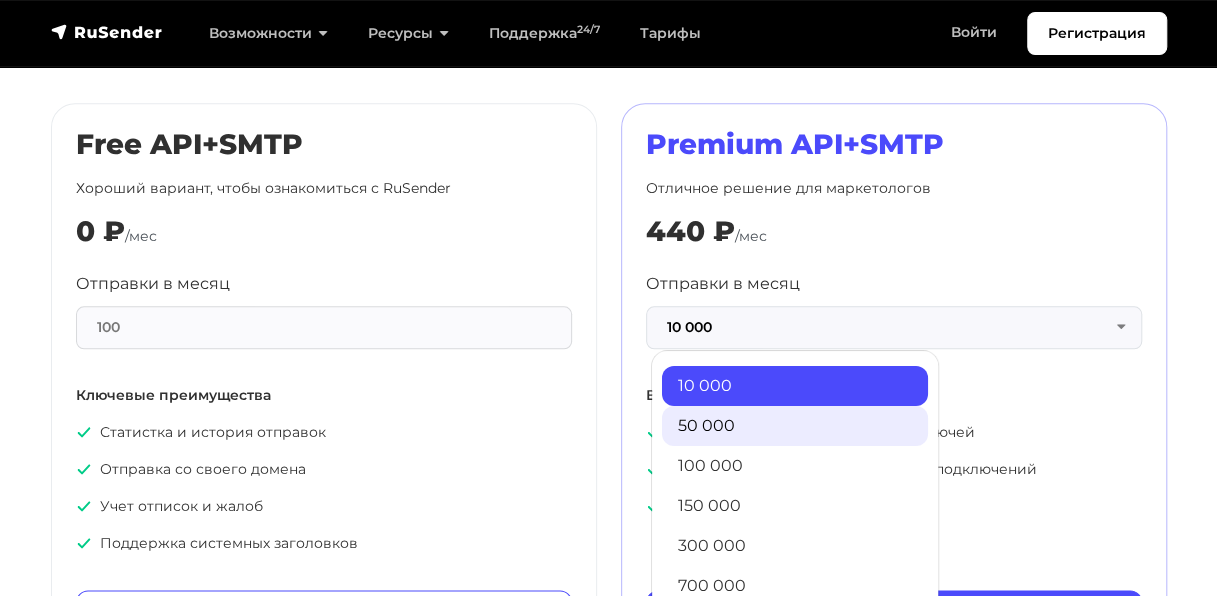 click on "50 000" at bounding box center (795, 426) 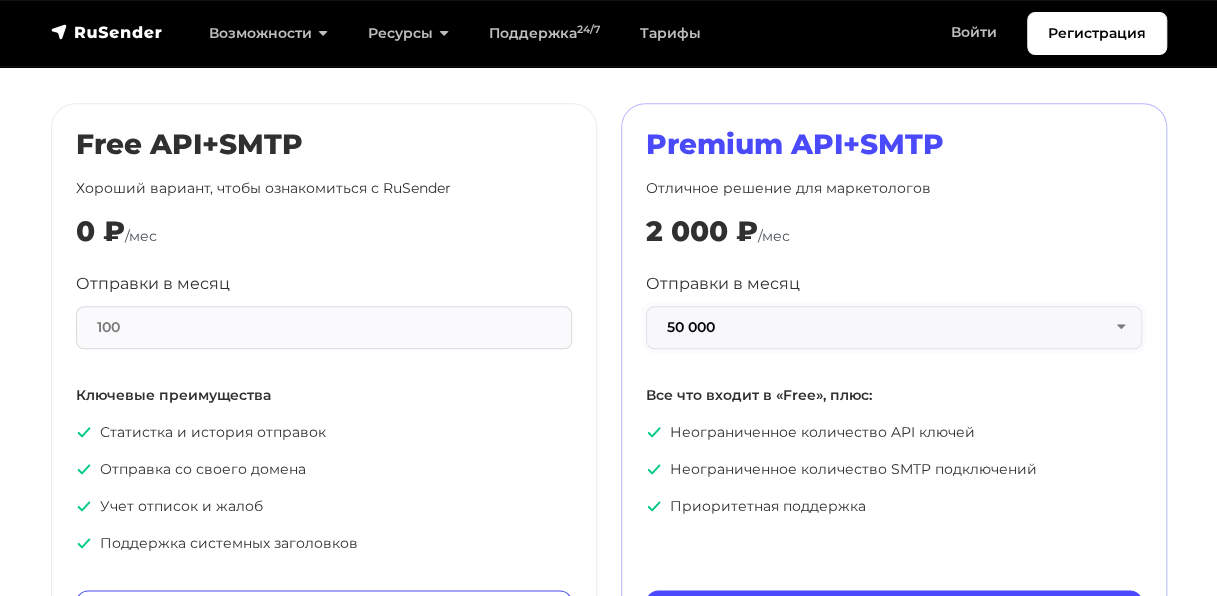 click on "50 000" at bounding box center [894, 327] 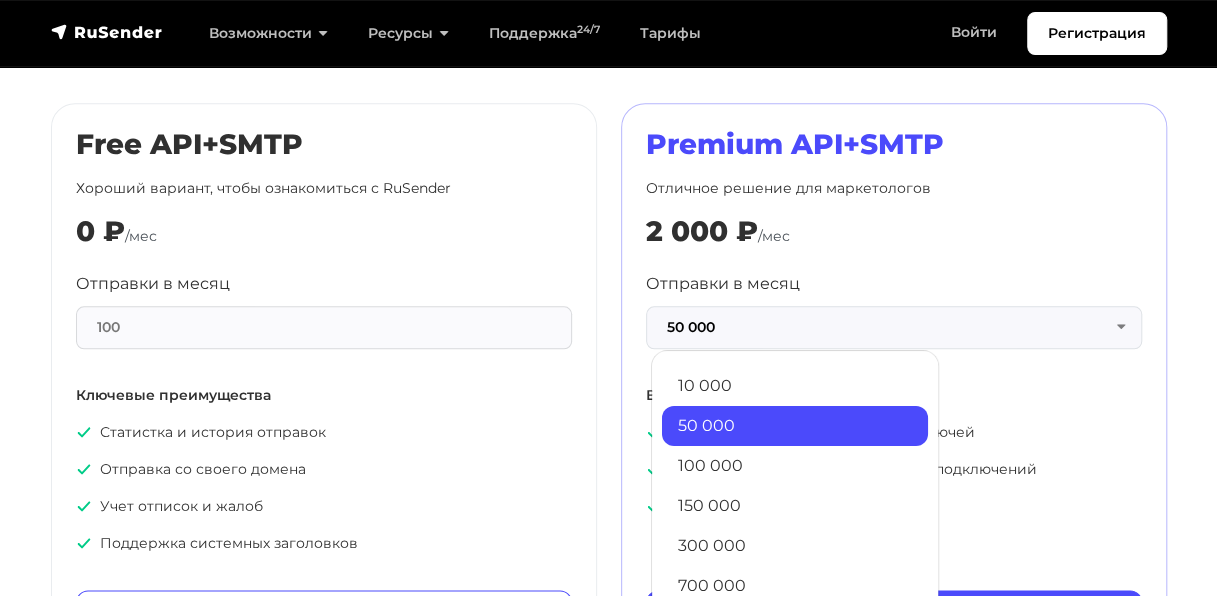 click on "Free API+SMTP
Хороший вариант, чтобы ознакомиться с RuSender
0 ₽  /мес
Отправки в месяц
100
Ключевые преимущества
Статистка и история отправок
Отправка со своего домена
Учет отписок и жалоб
Поддержка системных заголовков
Бесплатно" at bounding box center [324, 388] 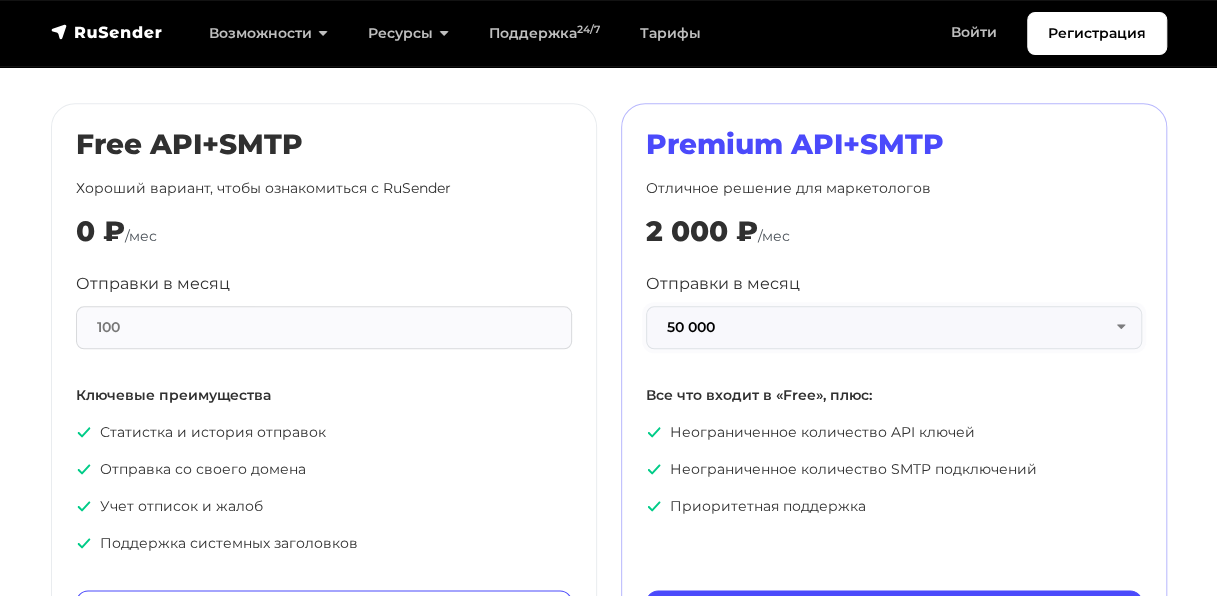 click on "50 000" at bounding box center (894, 327) 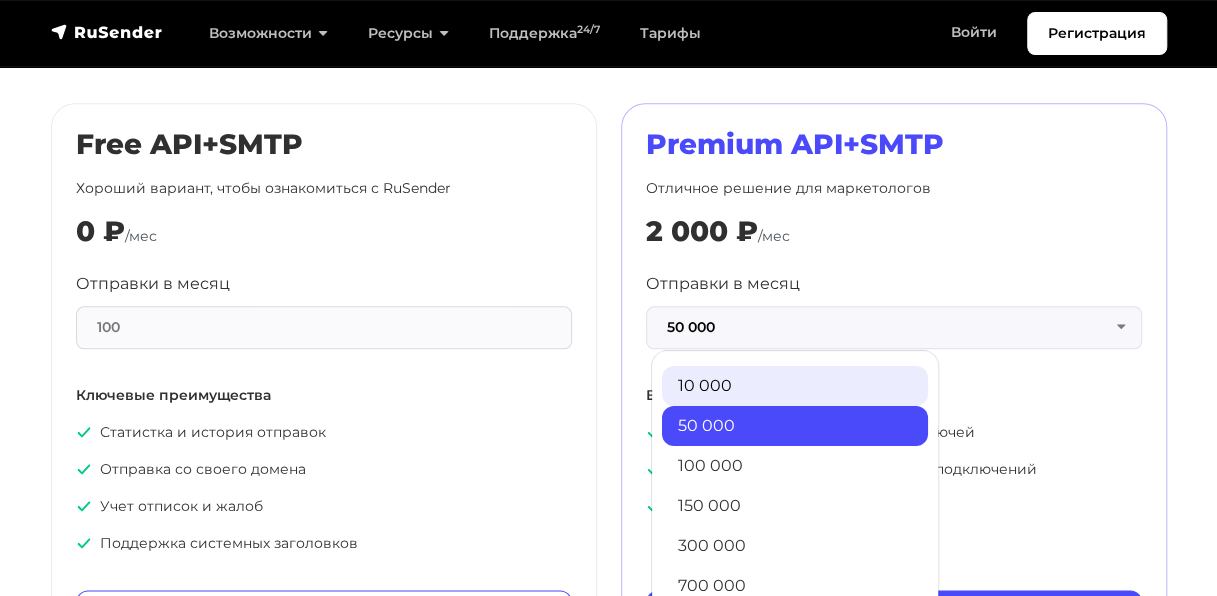 click on "10 000" at bounding box center [795, 386] 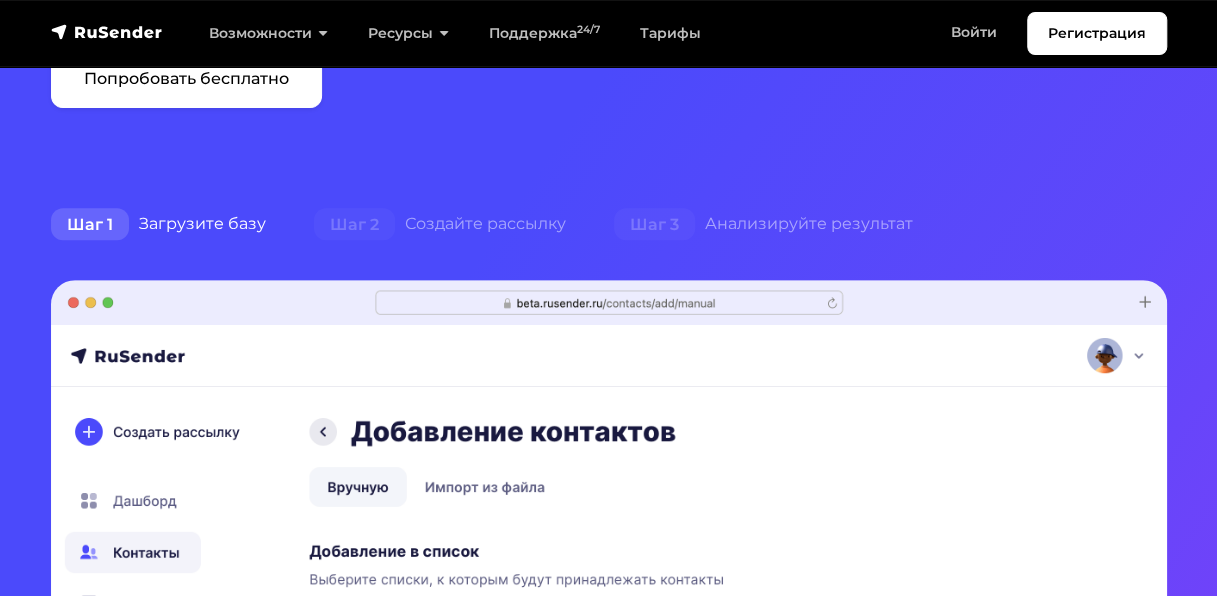 scroll, scrollTop: 0, scrollLeft: 0, axis: both 